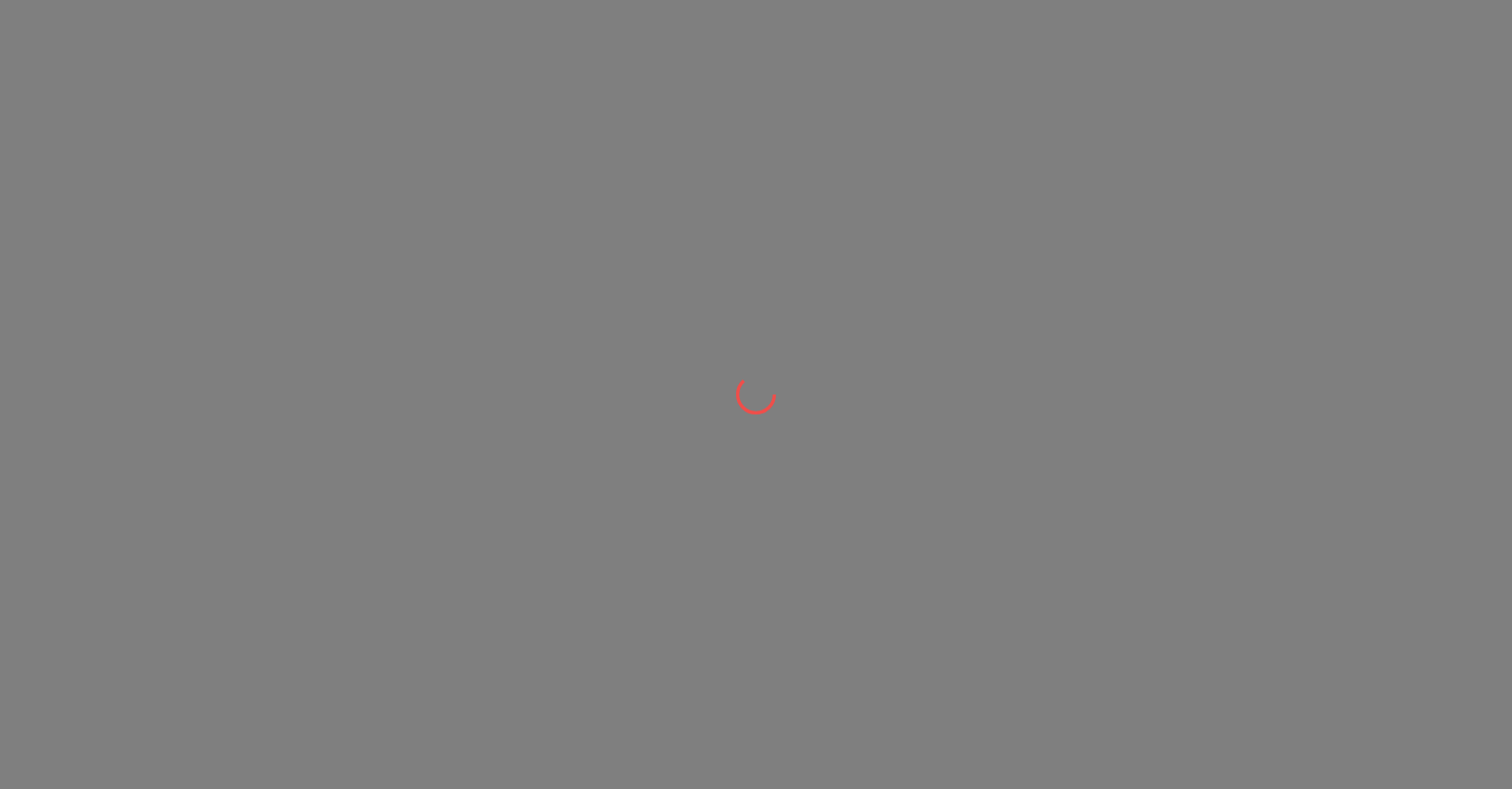 scroll, scrollTop: 0, scrollLeft: 0, axis: both 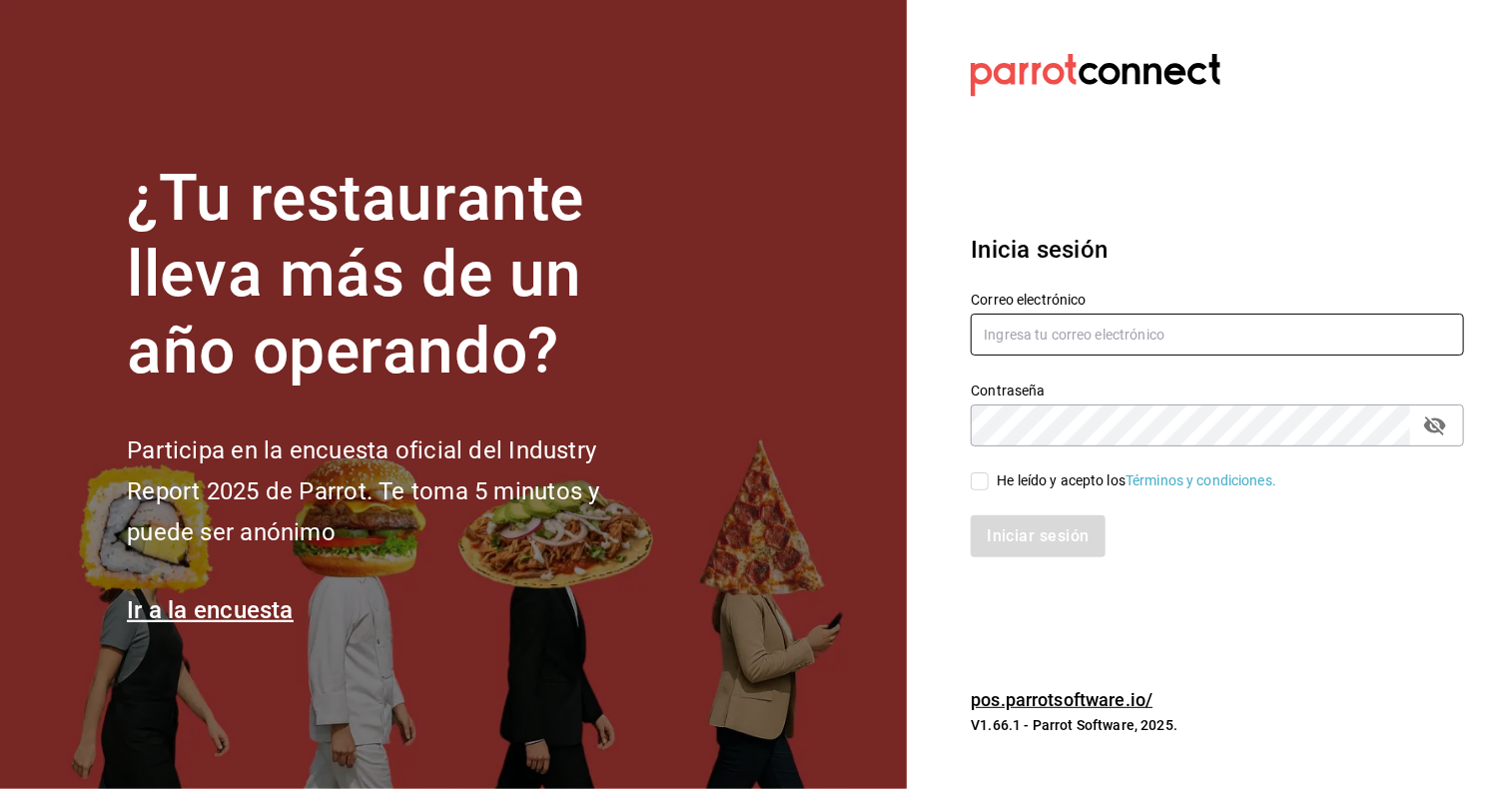 type on "[USERNAME]@example.com" 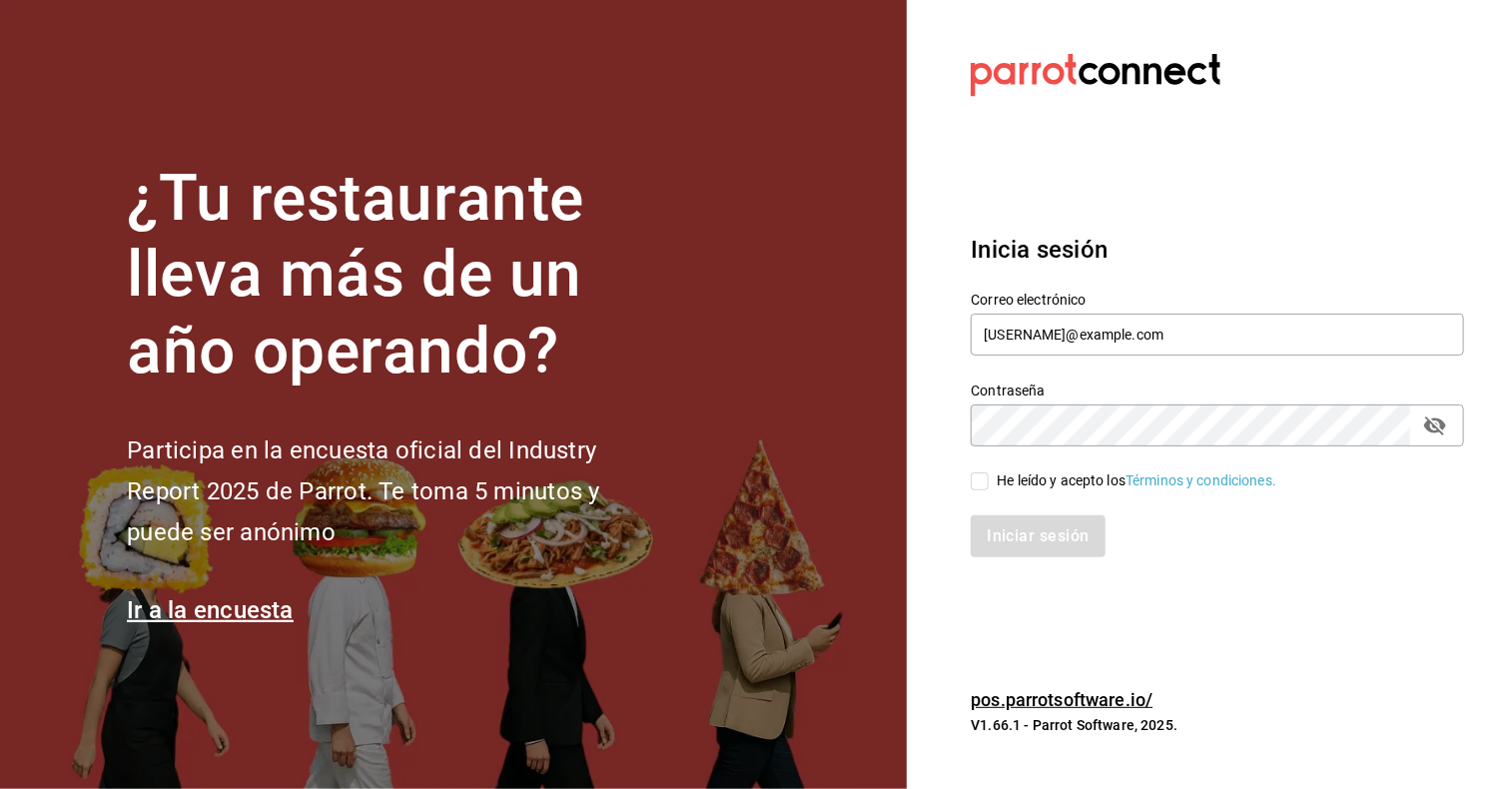 click on "He leído y acepto los  Términos y condiciones." at bounding box center (980, 481) 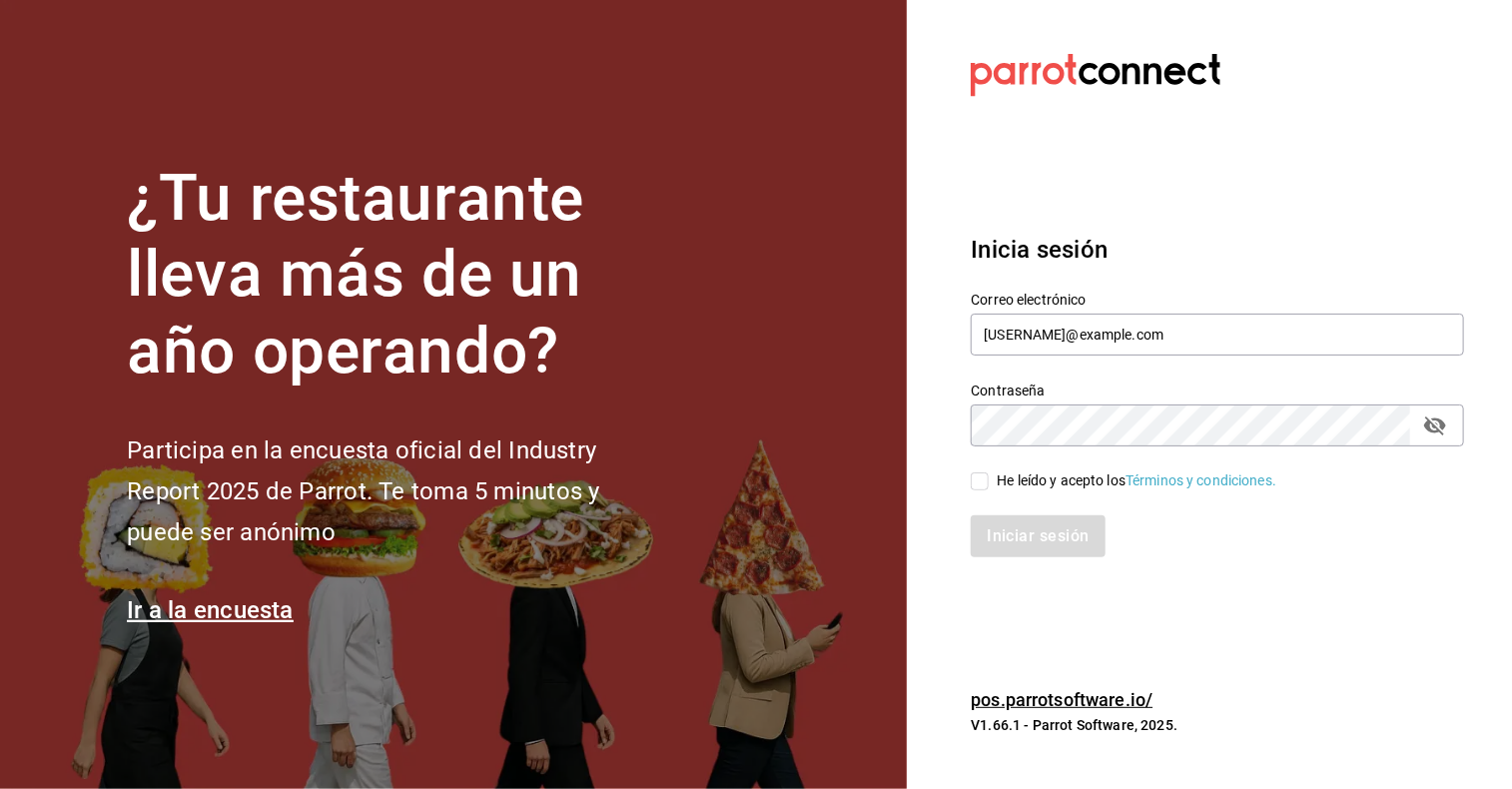 checkbox on "true" 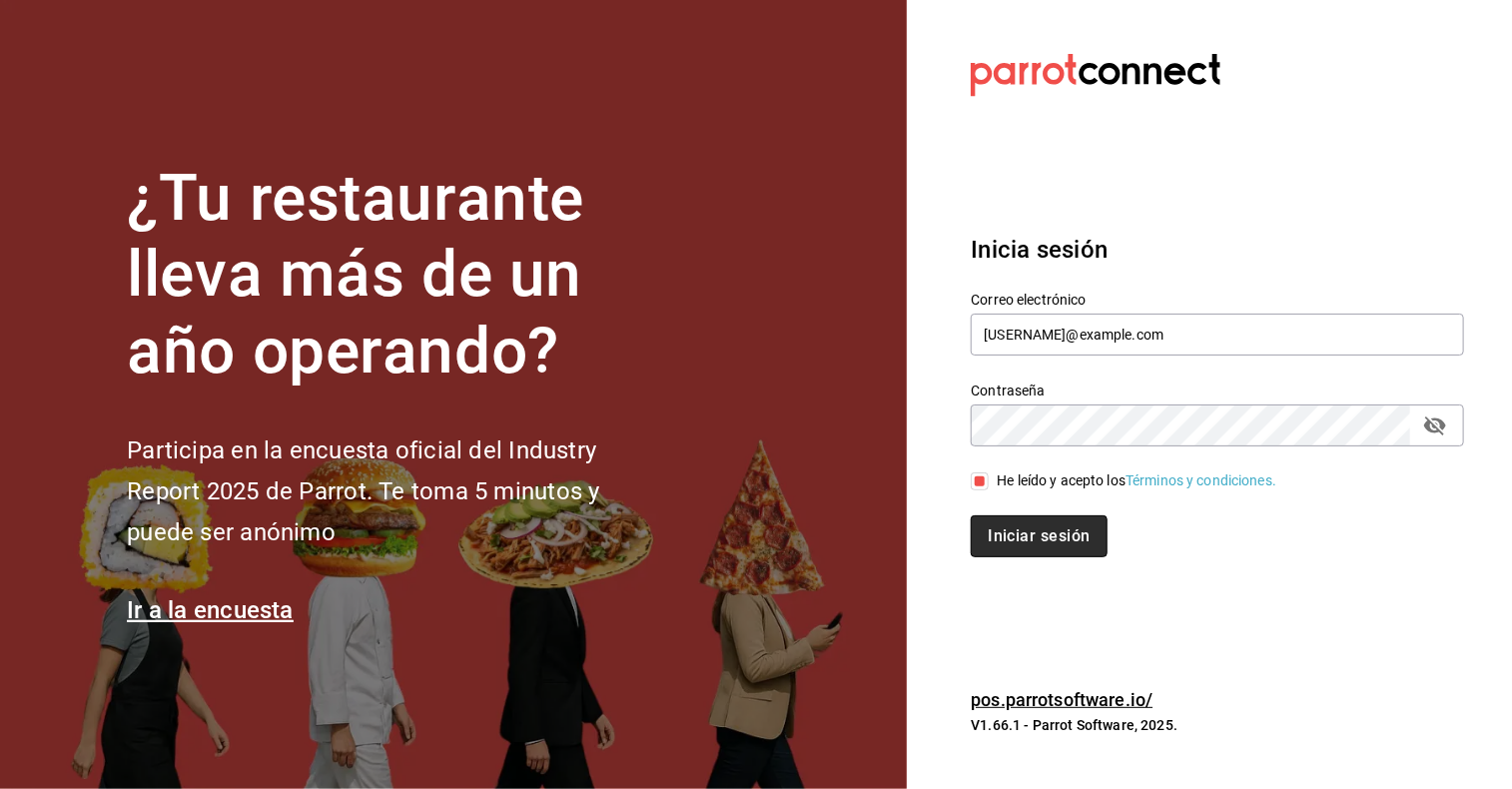 click on "Iniciar sesión" at bounding box center [1039, 536] 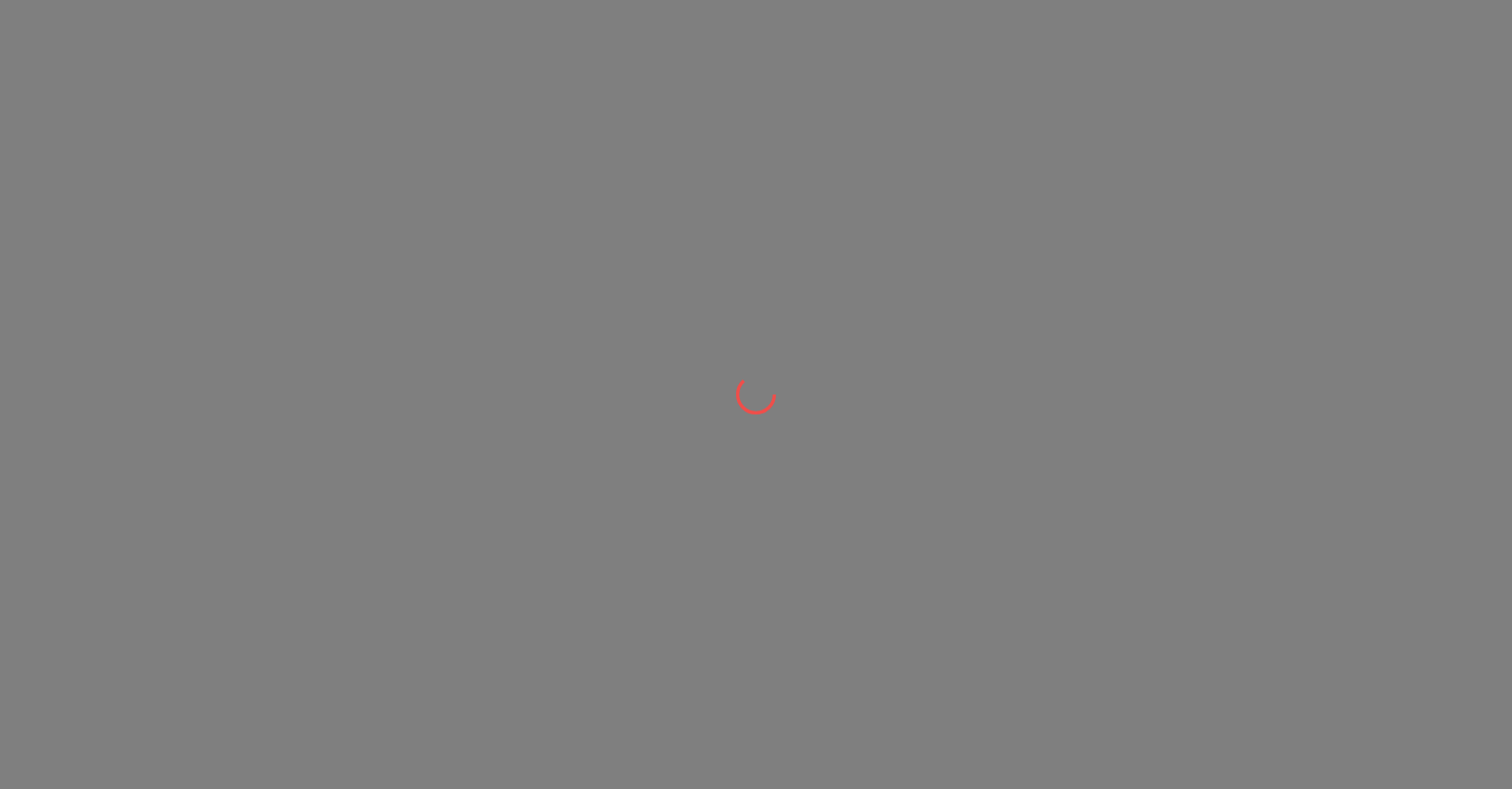 scroll, scrollTop: 0, scrollLeft: 0, axis: both 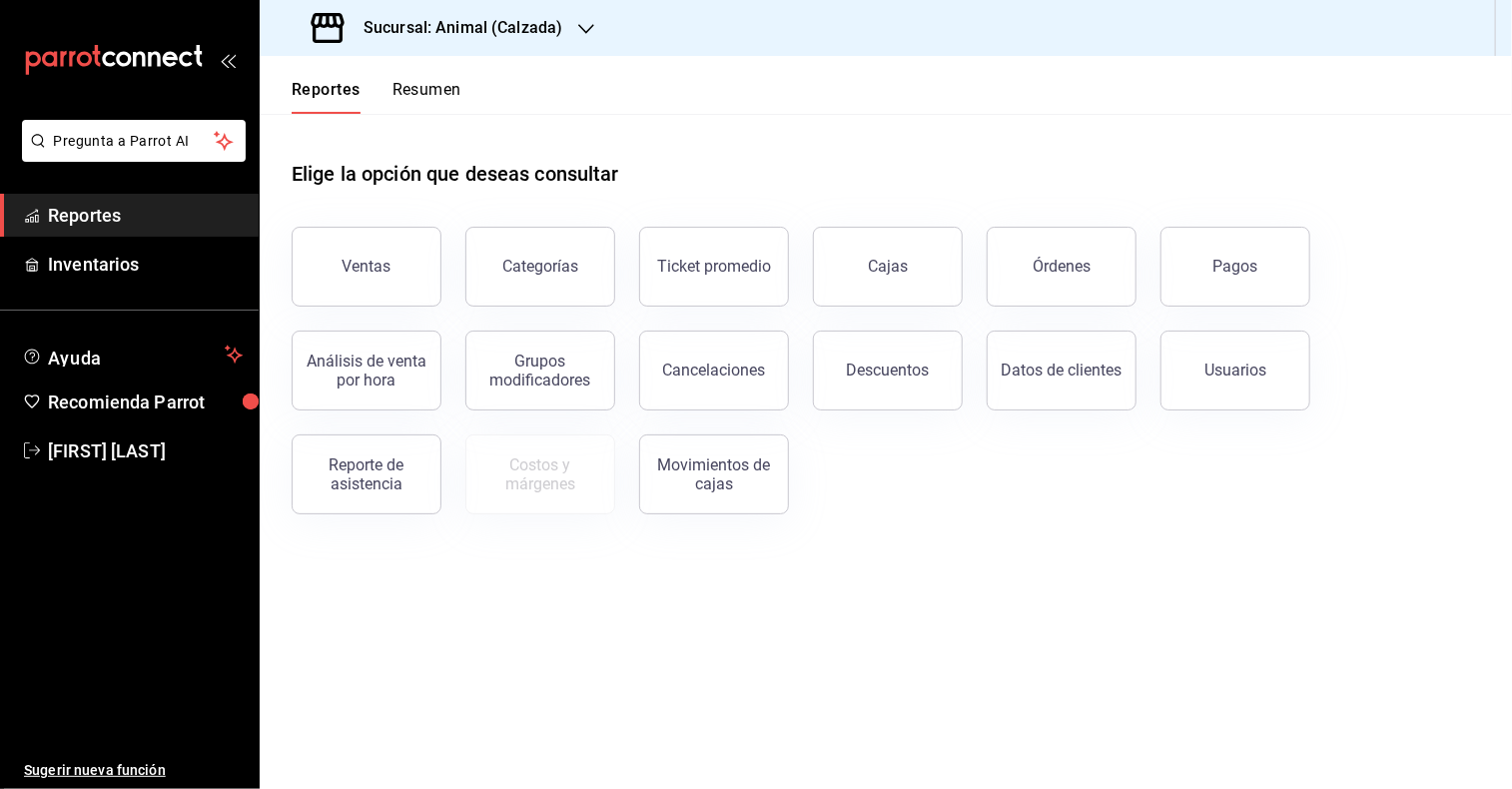 click on "Sucursal: Animal (Calzada)" at bounding box center [438, 28] 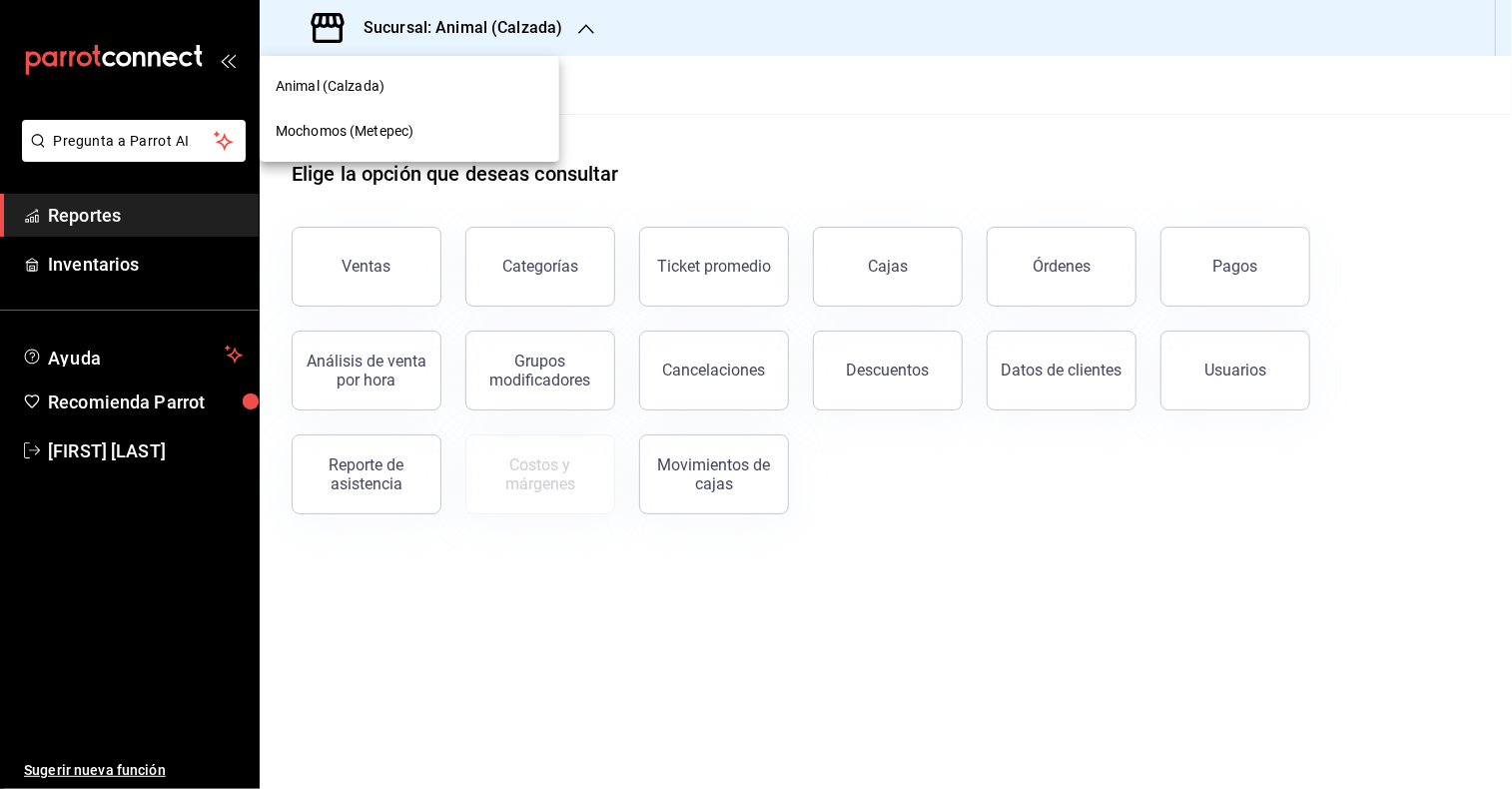 click on "Mochomos (Metepec)" at bounding box center [345, 131] 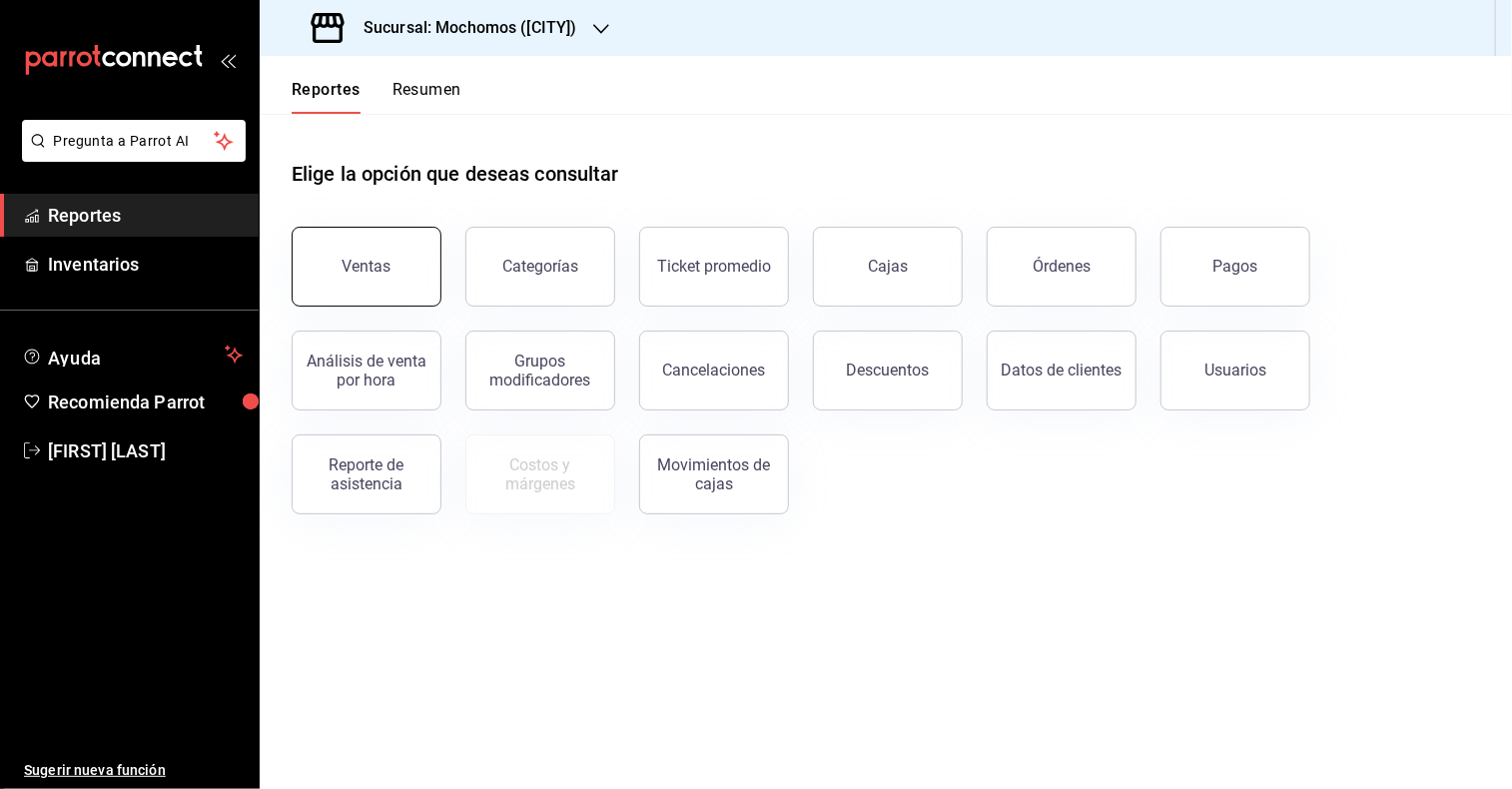 click on "Ventas" at bounding box center [367, 267] 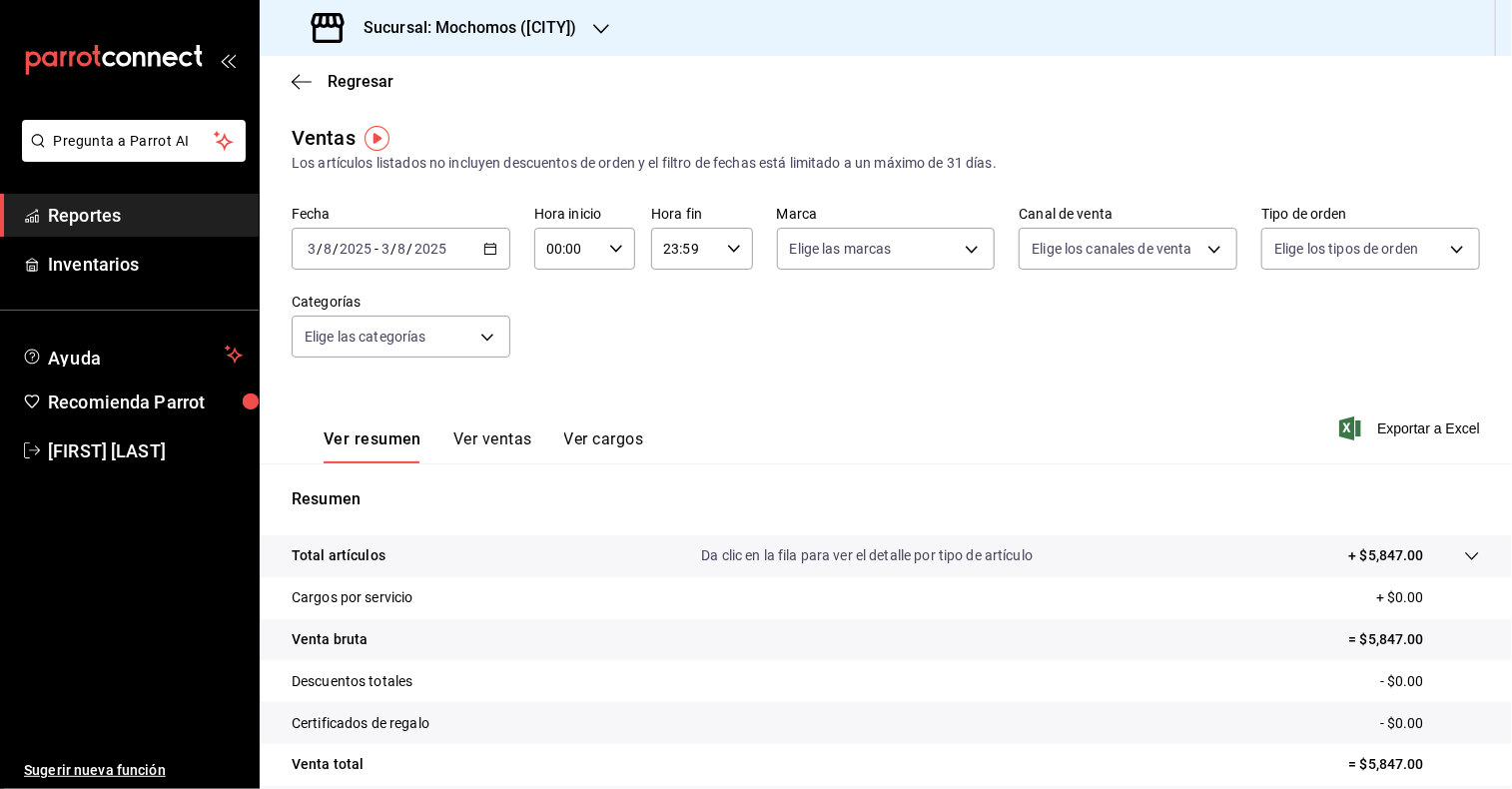 click 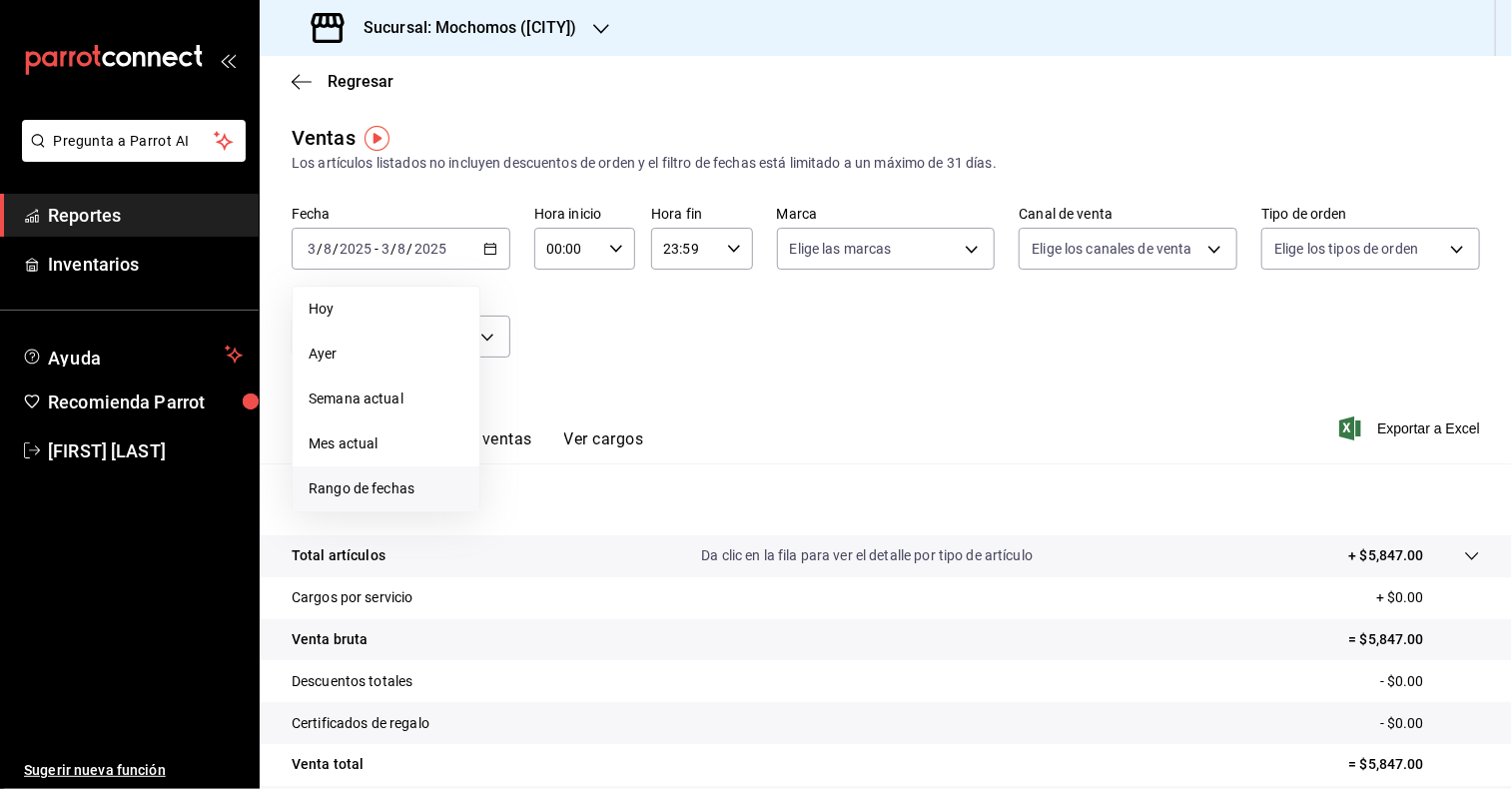 click on "Rango de fechas" at bounding box center (385, 488) 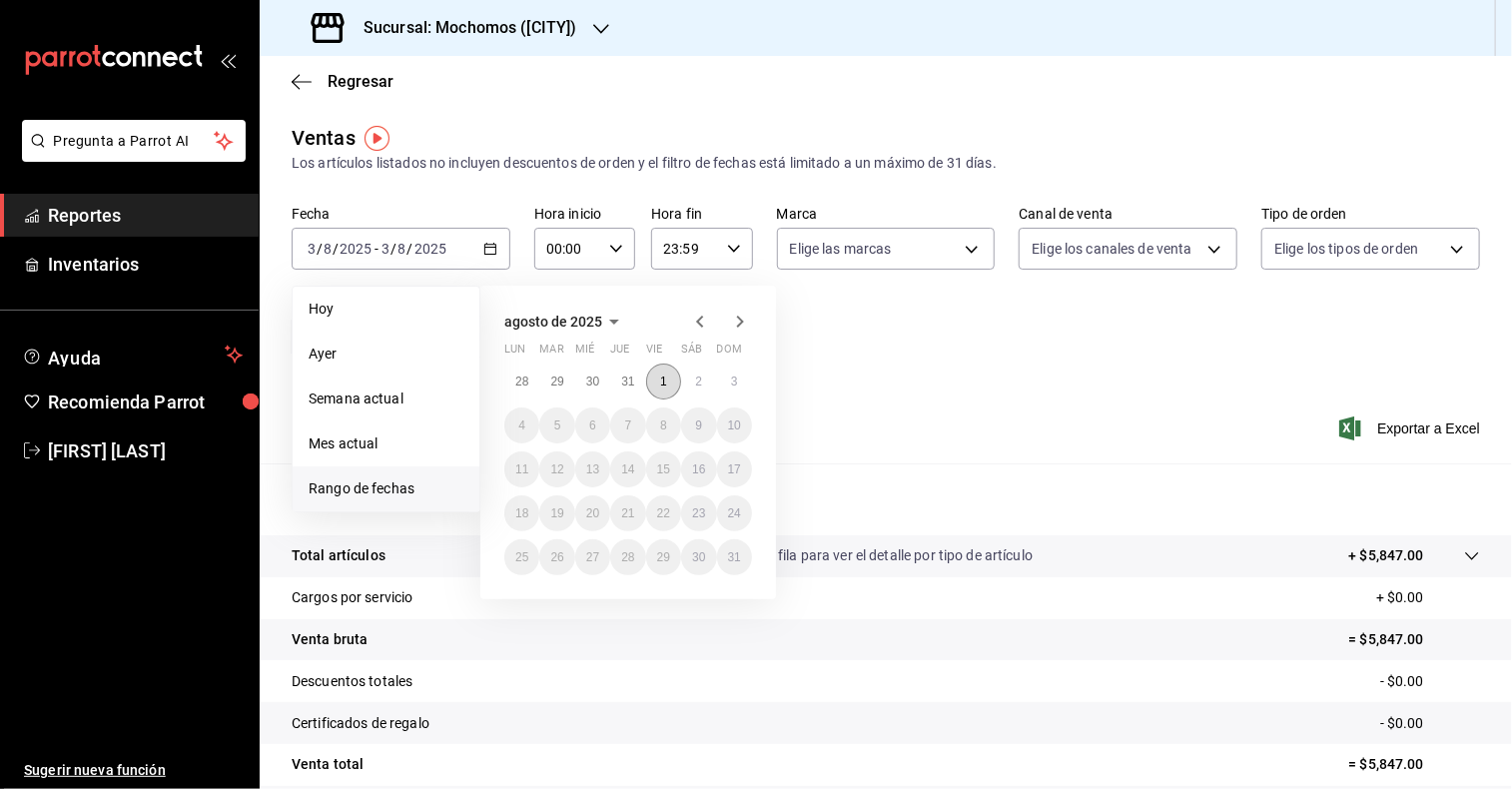 click on "1" at bounding box center [663, 382] 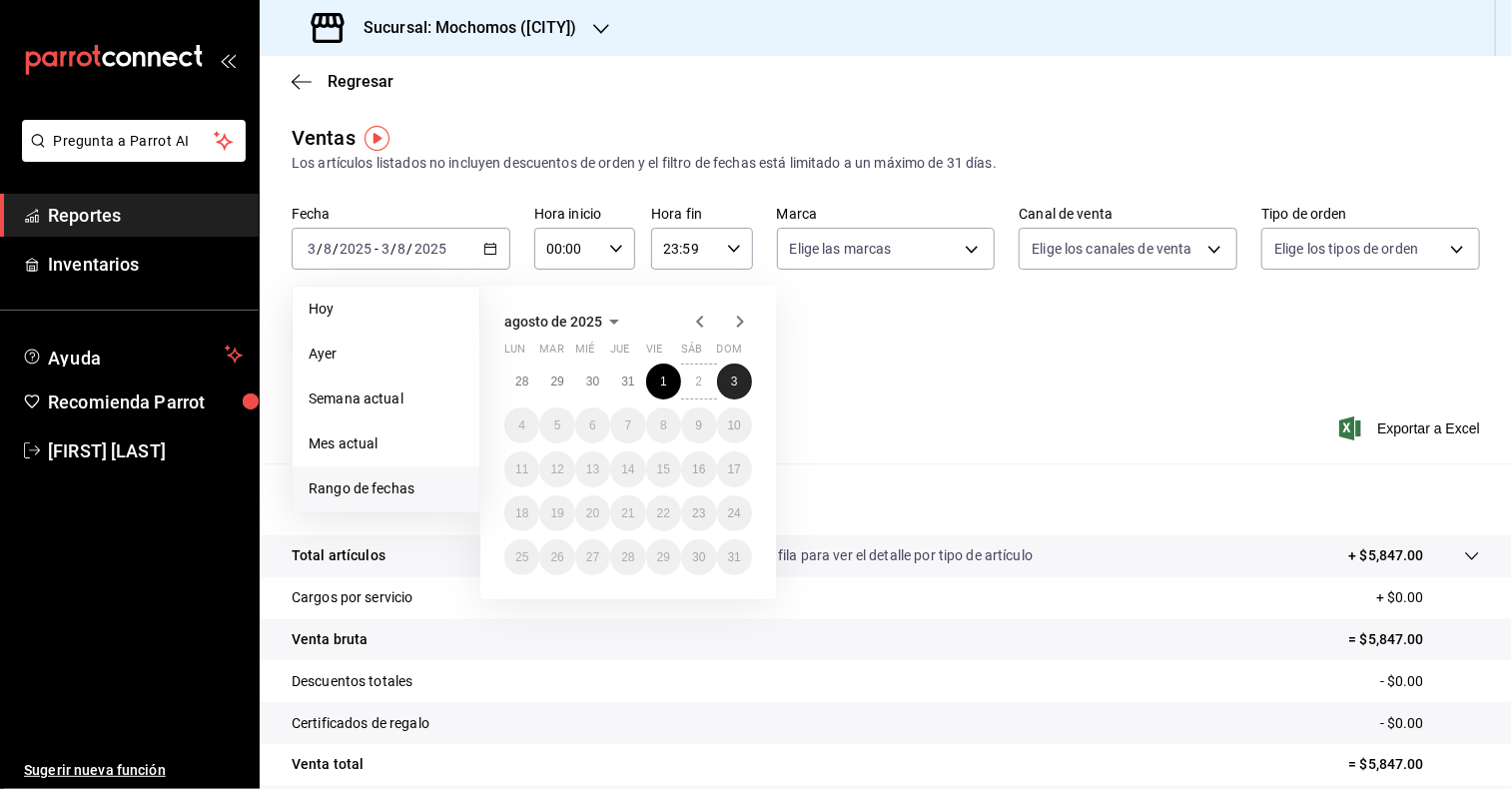 click on "3" at bounding box center [734, 382] 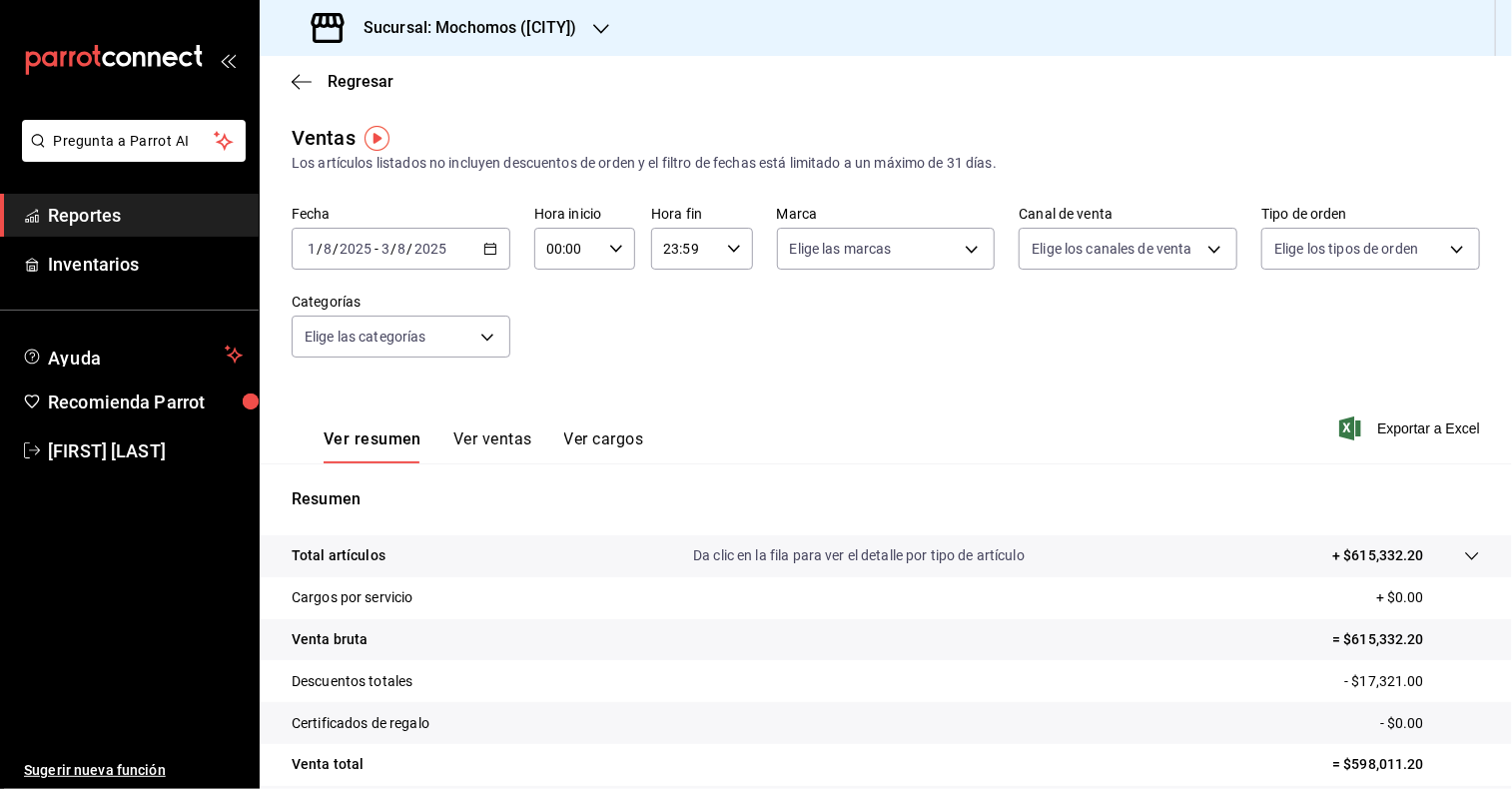 click 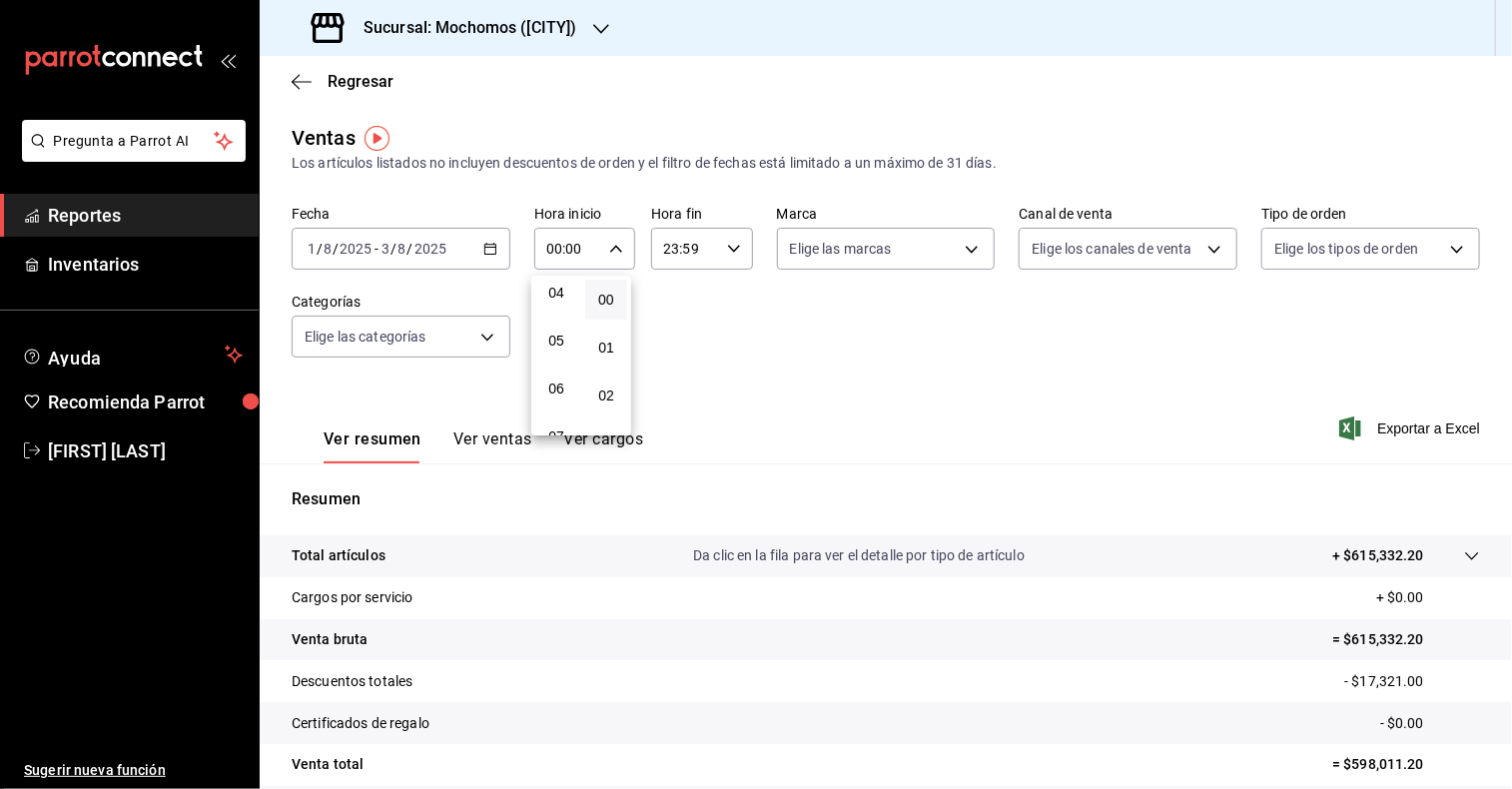 scroll, scrollTop: 200, scrollLeft: 0, axis: vertical 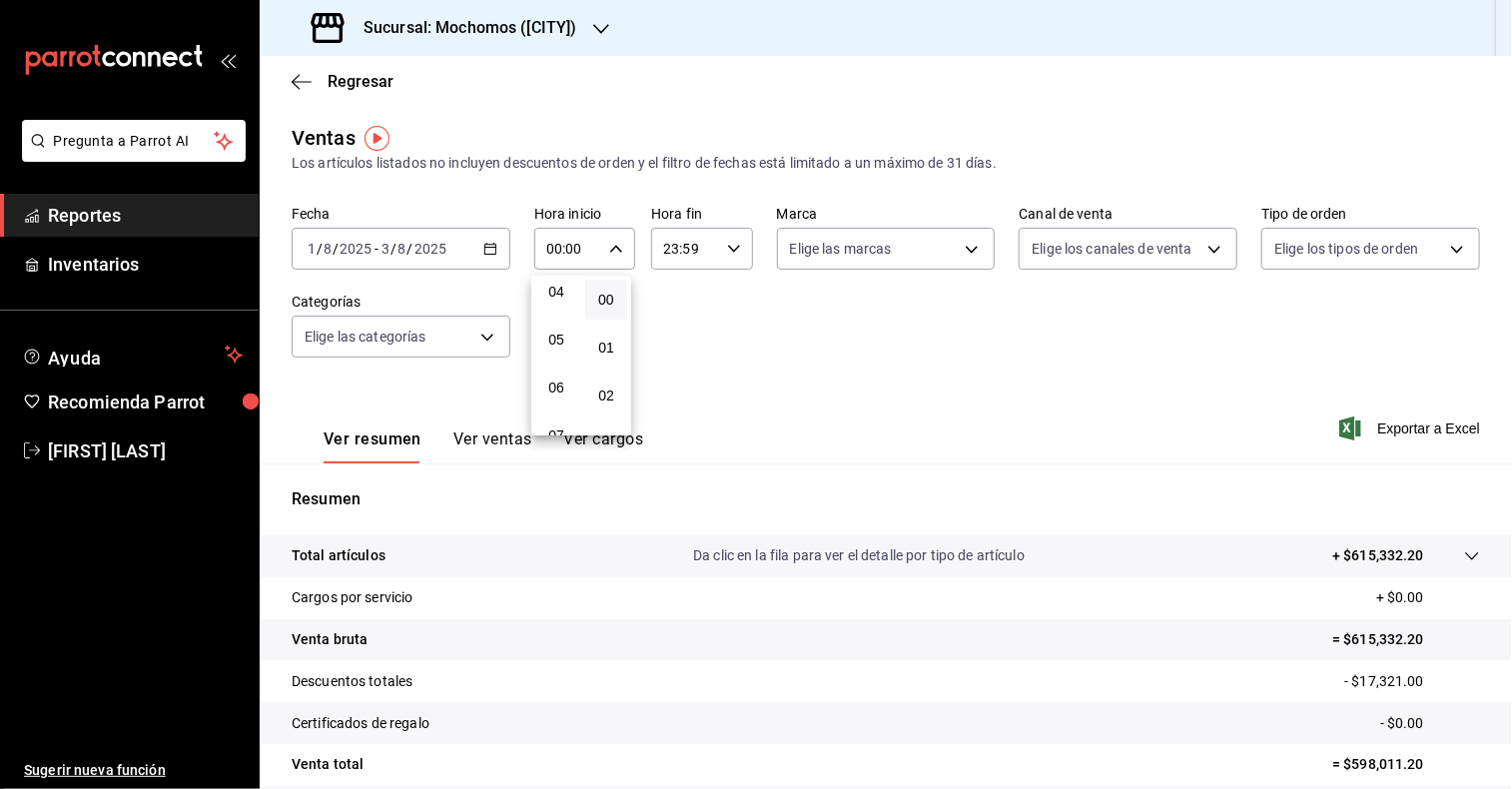 click on "05" at bounding box center [556, 340] 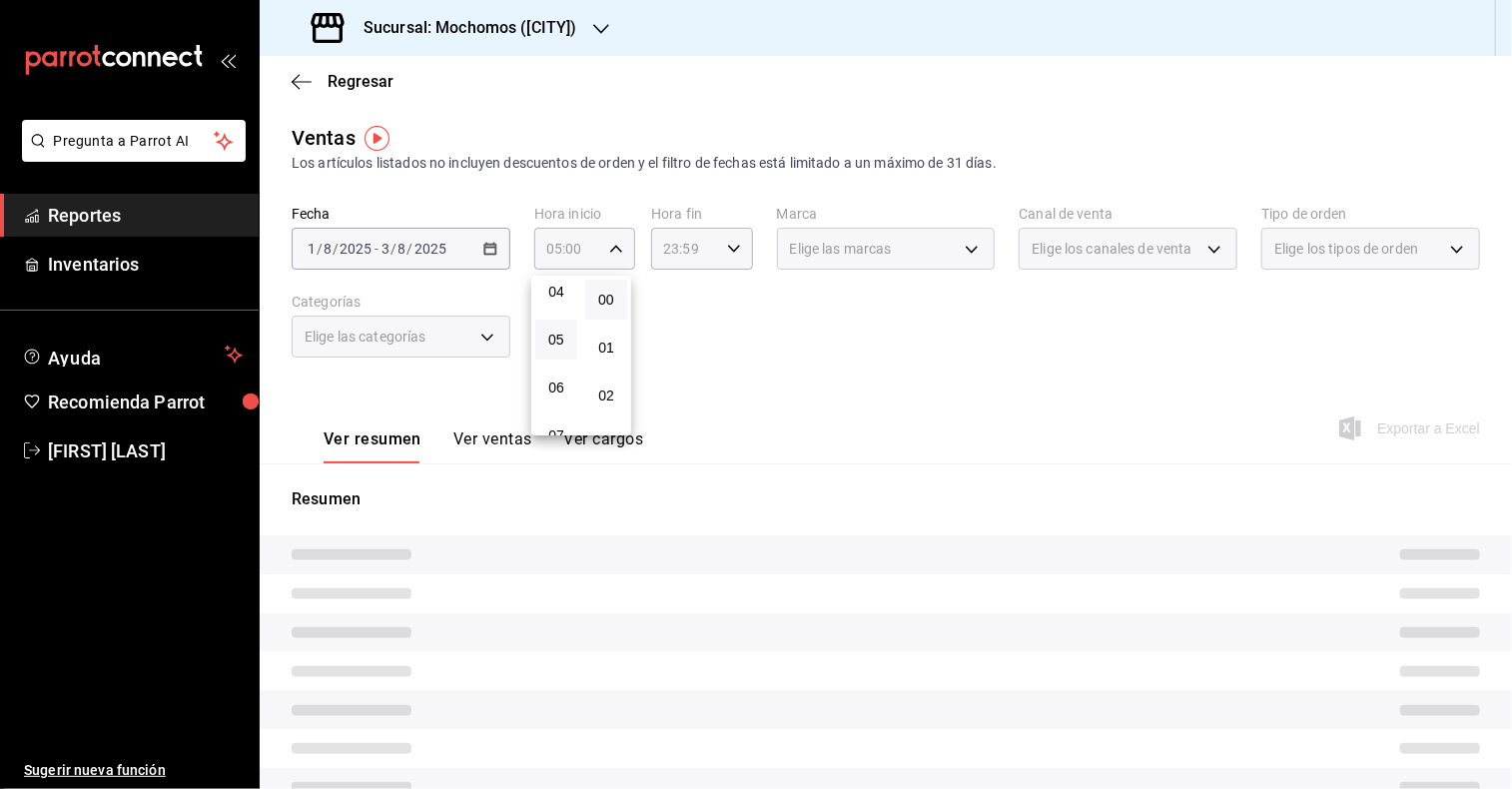 click on "00" at bounding box center (606, 300) 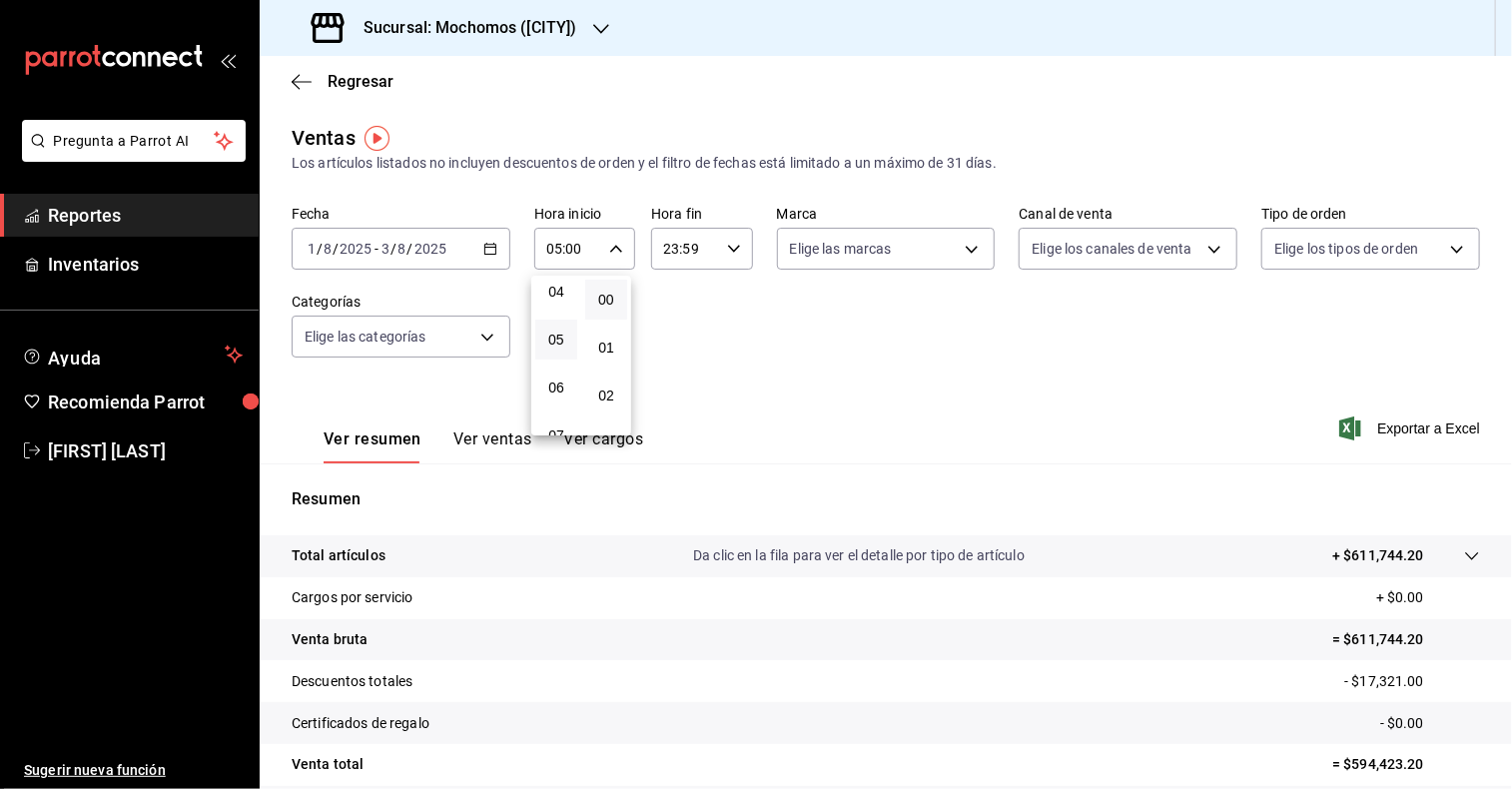 click at bounding box center [756, 394] 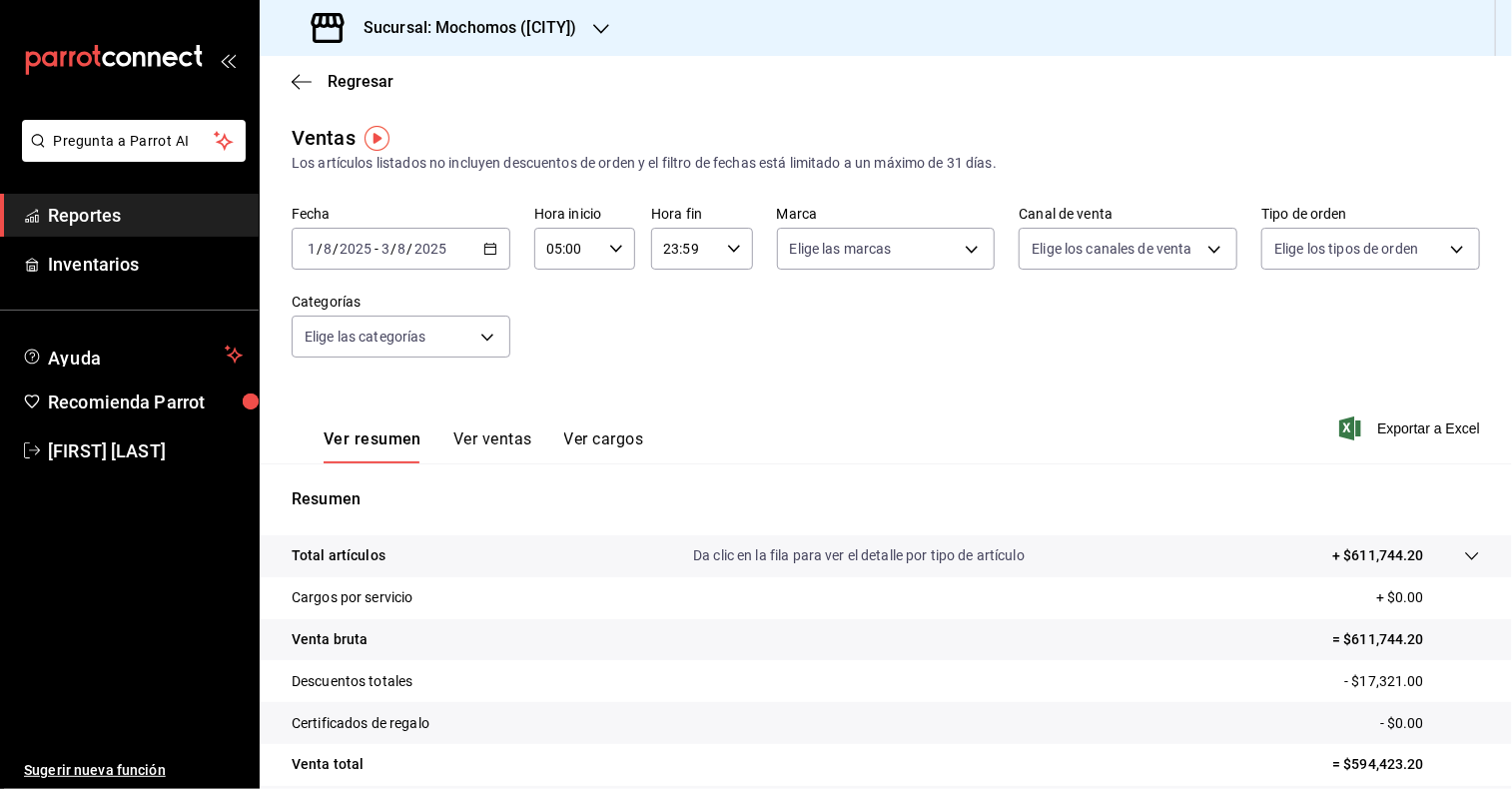 click on "23:59 Hora fin" at bounding box center (701, 249) 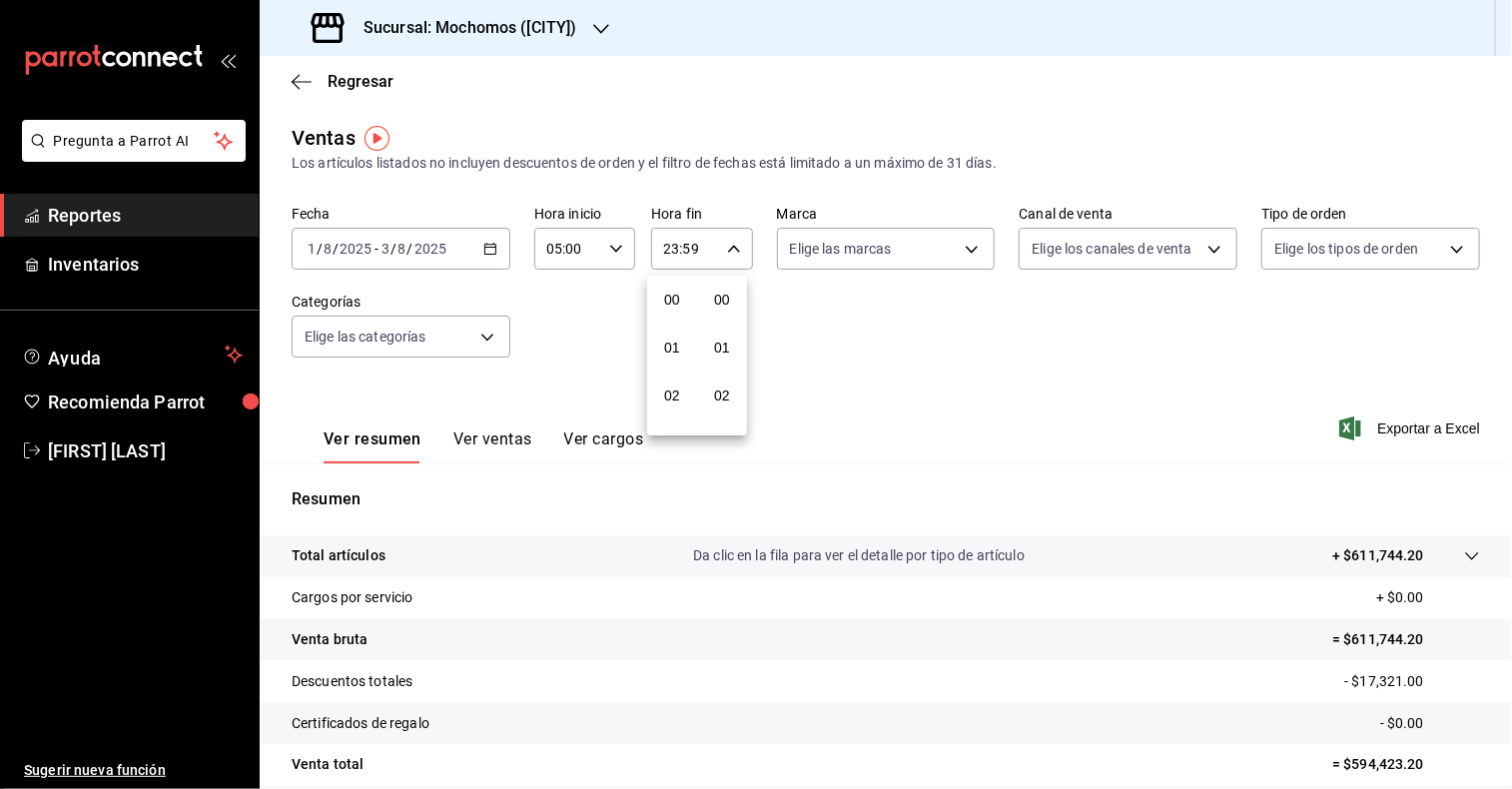scroll, scrollTop: 1010, scrollLeft: 0, axis: vertical 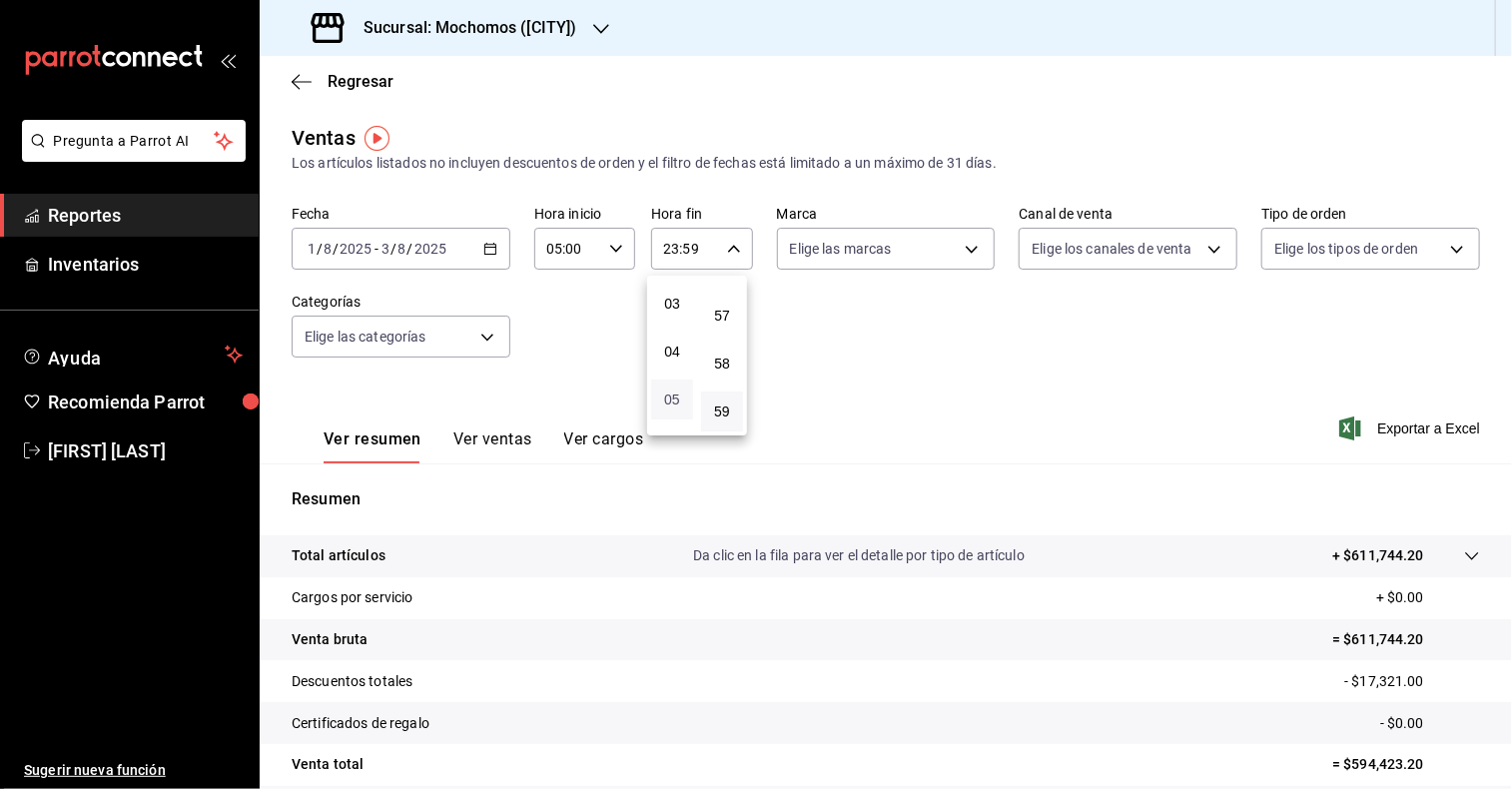 click on "05" at bounding box center [672, 399] 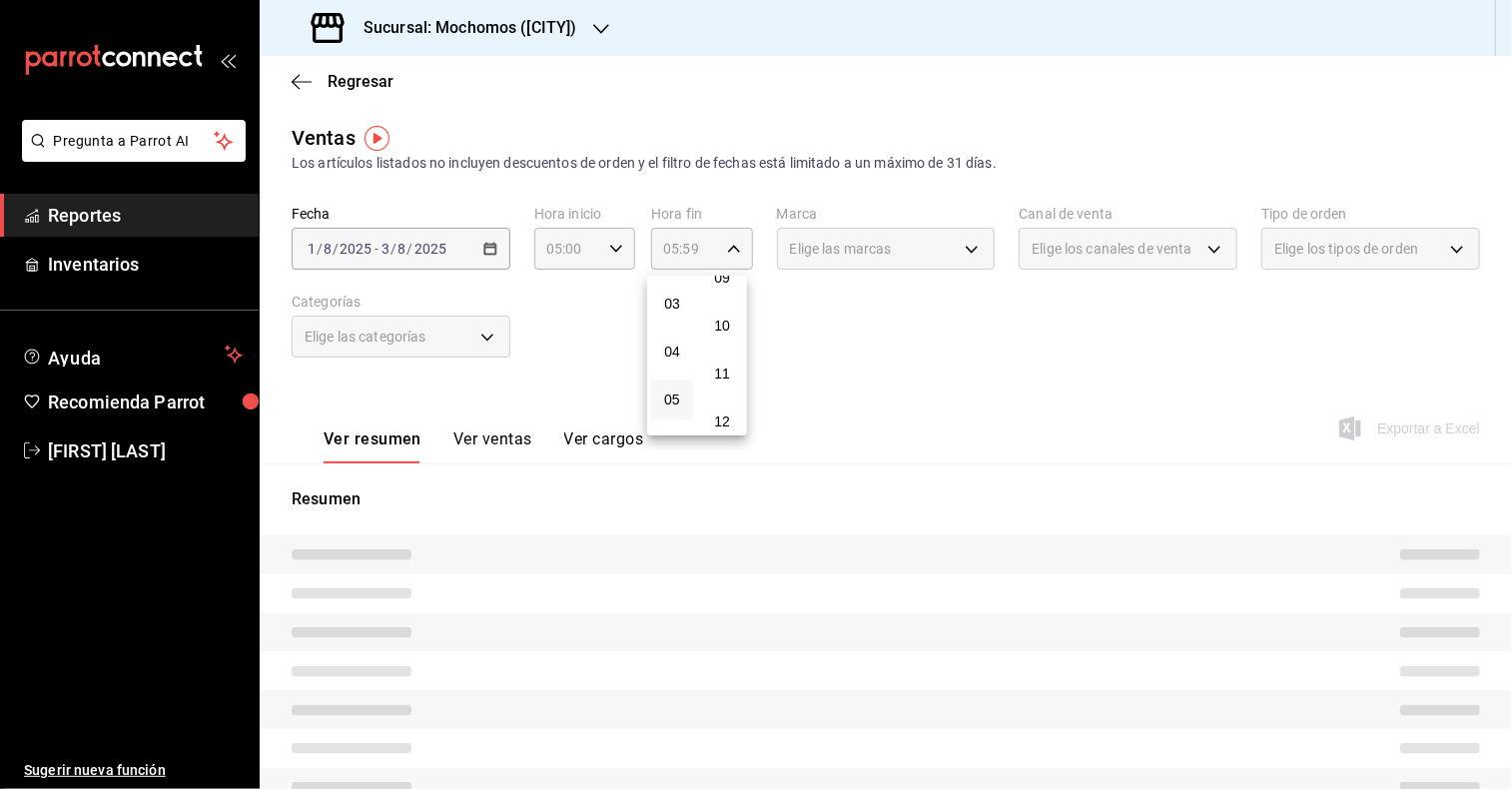scroll, scrollTop: 0, scrollLeft: 0, axis: both 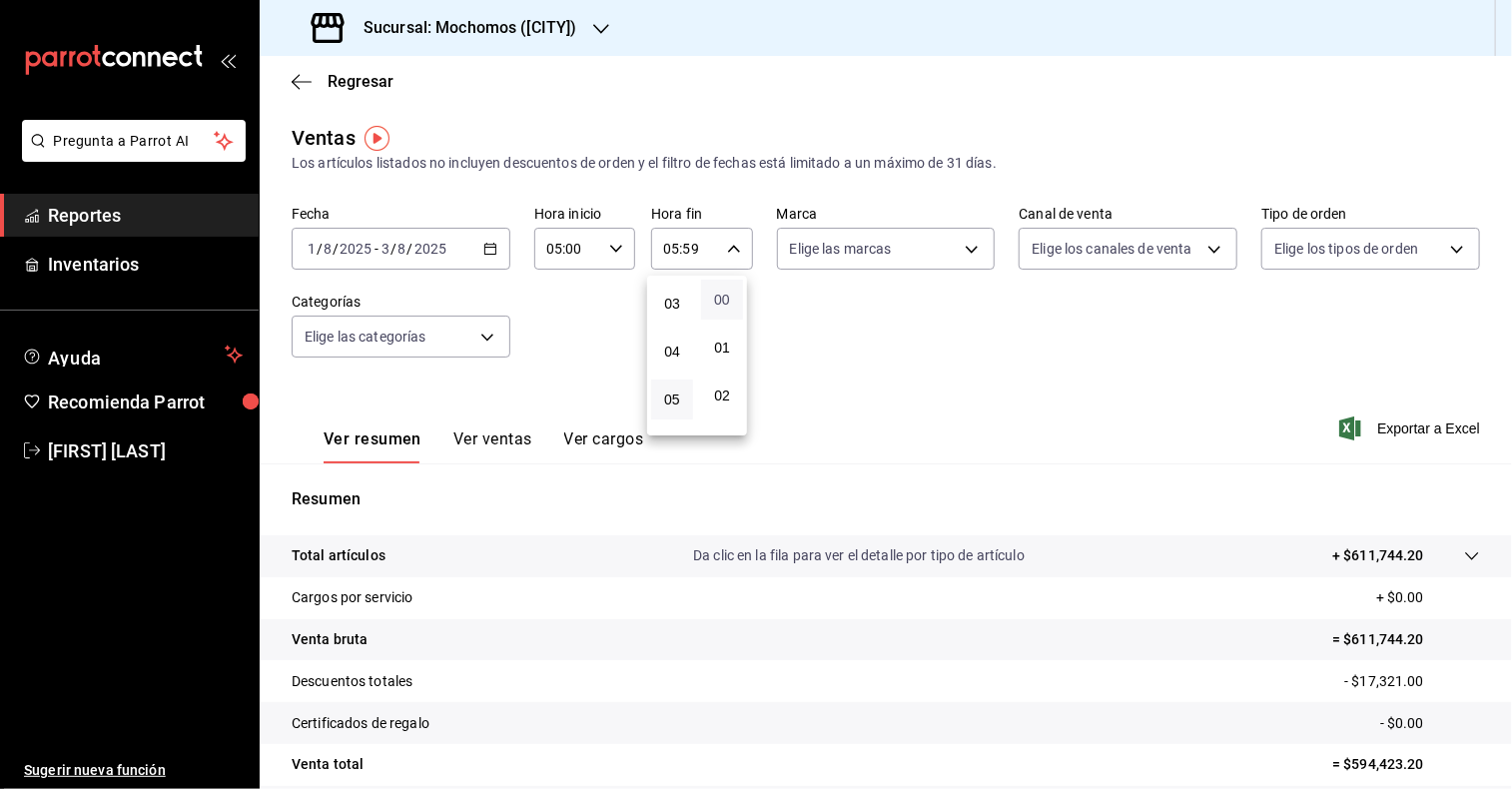 click on "00" at bounding box center (722, 300) 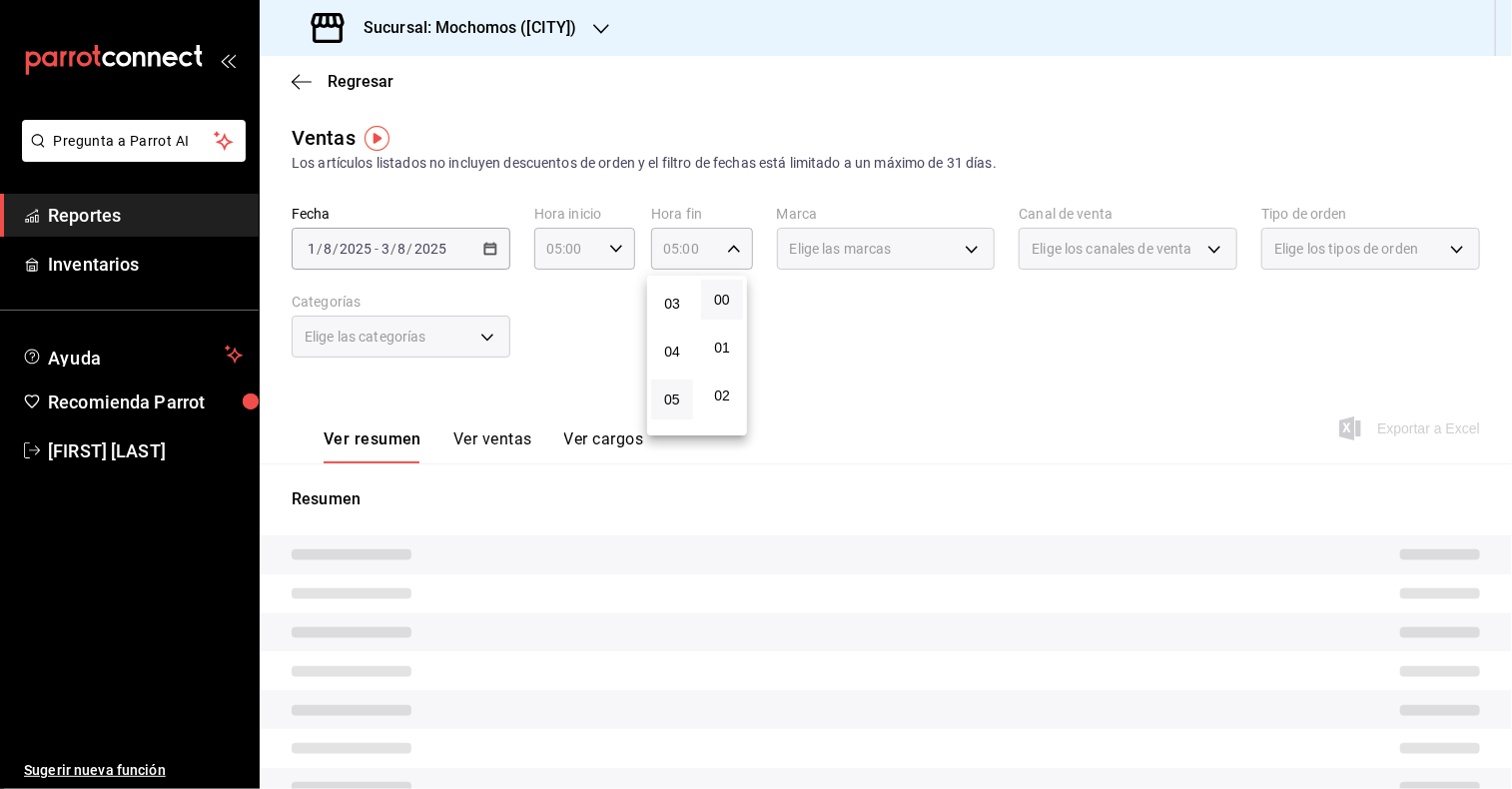 click at bounding box center [756, 394] 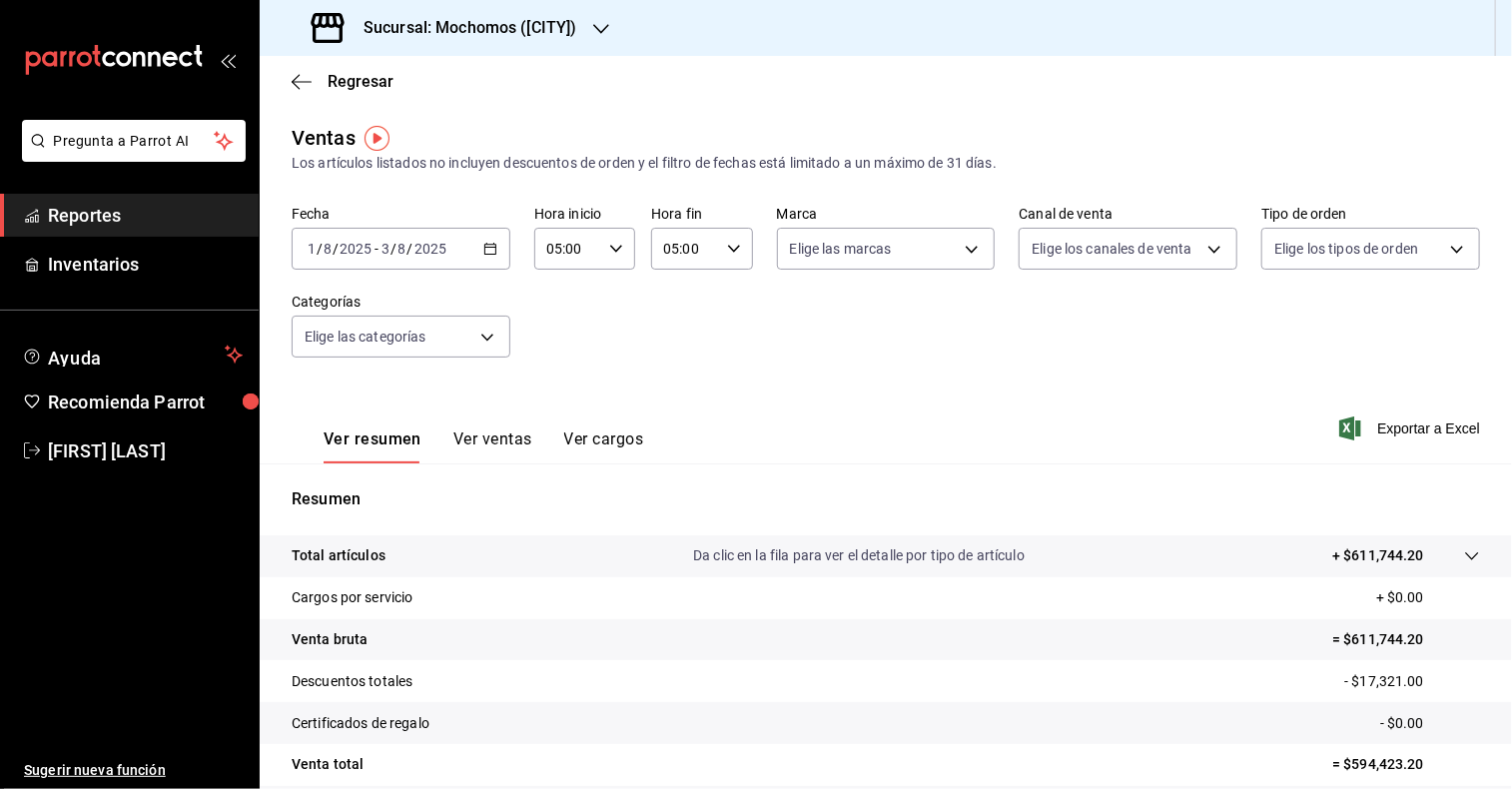 click on "Pregunta a Parrot AI Reportes   Inventarios   Ayuda Recomienda Parrot   [FIRST] [LAST]   Sugerir nueva función   Sucursal: Mochomos ([CITY]) Regresar Ventas Los artículos listados no incluyen descuentos de orden y el filtro de fechas está limitado a un máximo de 31 días. Fecha 2025-08-01 1 / 8 / 2025 - 2025-08-03 3 / 8 / 2025 Hora inicio 05:00 Hora inicio Hora fin 05:00 Hora fin Marca Elige las marcas Canal de venta Elige los canales de venta Tipo de orden Elige los tipos de orden Categorías Elige las categorías Ver resumen Ver ventas Ver cargos Exportar a Excel Resumen Total artículos Da clic en la fila para ver el detalle por tipo de artículo + $611,744.20 Cargos por servicio + $0.00 Venta bruta = $611,744.20 Descuentos totales - $17,321.00 Certificados de regalo - $0.00 Venta total = $594,423.20 Impuestos - $81,989.41 Venta neta = $512,433.79 Pregunta a Parrot AI Reportes   Inventarios   Ayuda Recomienda Parrot   [FIRST] [LAST]   Sugerir nueva función   Ver video tutorial Ir a video" at bounding box center (756, 394) 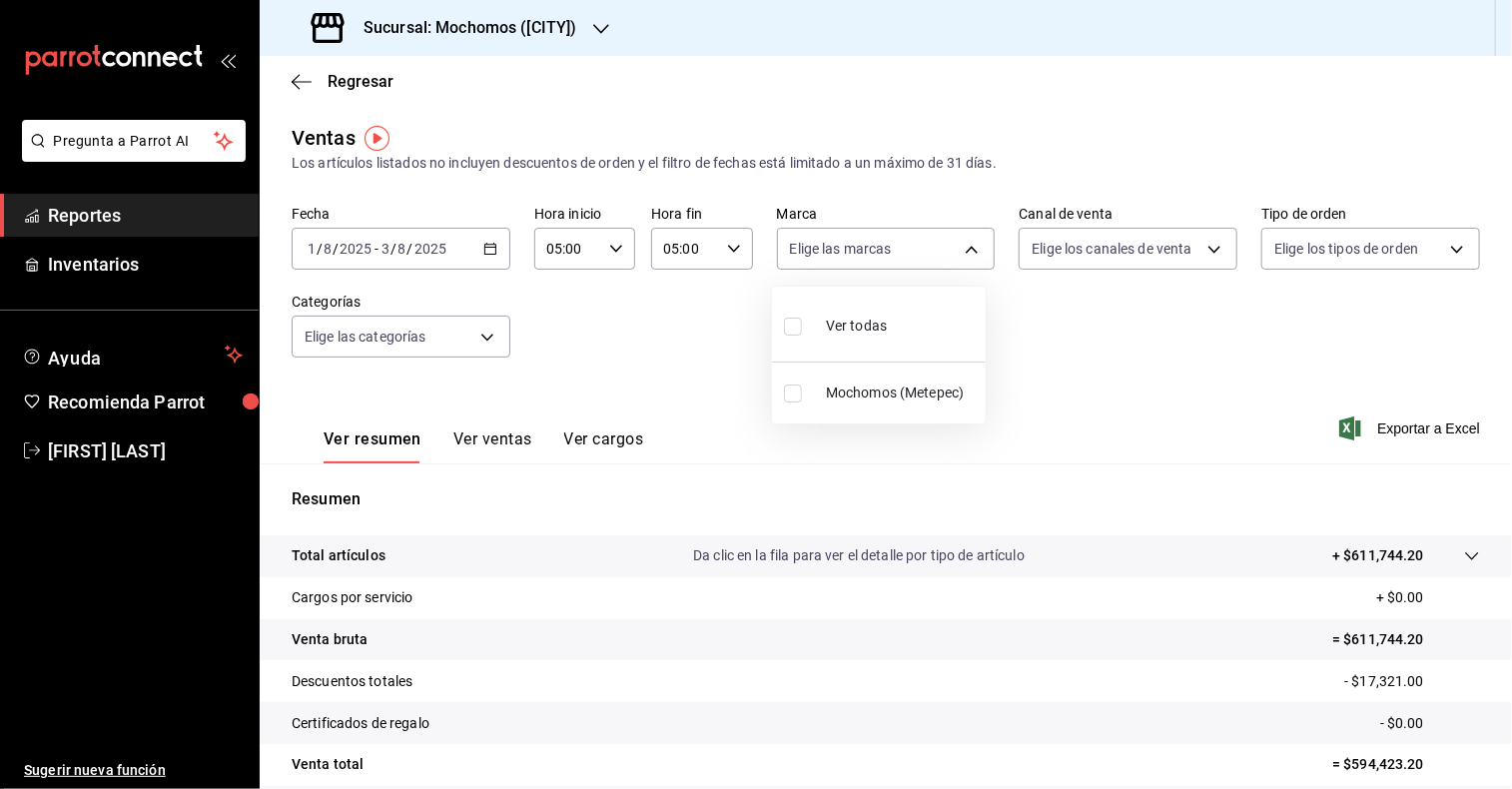 click at bounding box center [793, 394] 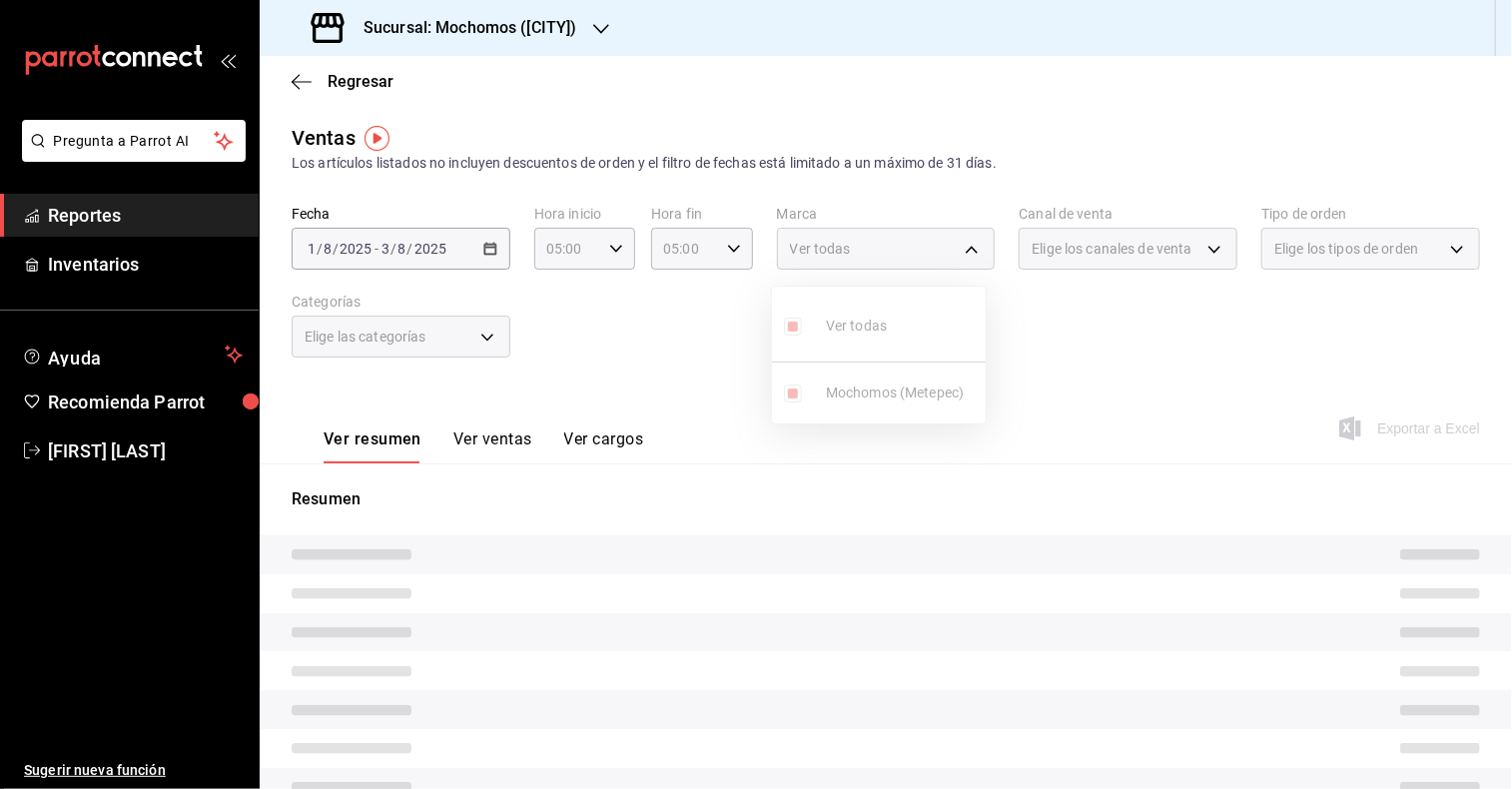 click at bounding box center [756, 394] 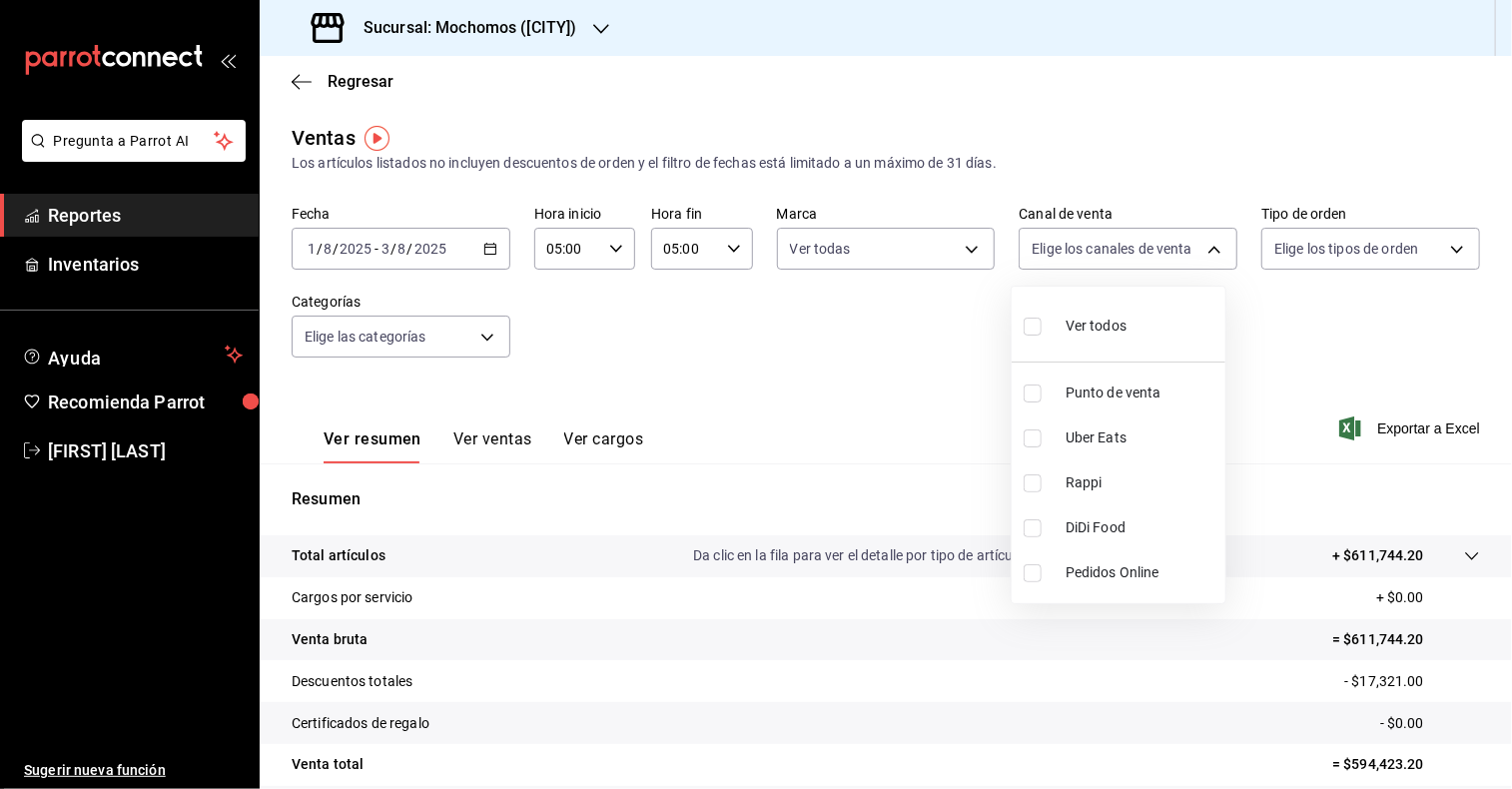 click on "Pregunta a Parrot AI Reportes   Inventarios   Ayuda Recomienda Parrot   [FIRST] [LAST]   Sugerir nueva función   Sucursal: Mochomos ([CITY]) Regresar Ventas Los artículos listados no incluyen descuentos de orden y el filtro de fechas está limitado a un máximo de 31 días. Fecha 2025-08-01 1 / 8 / 2025 - 2025-08-03 3 / 8 / 2025 Hora inicio 05:00 Hora inicio Hora fin 05:00 Hora fin Marca Ver todas 2365f74e-aa6b-4392-bdf2-72765591bddf Canal de venta Elige los canales de venta Tipo de orden Elige los tipos de orden Categorías Elige las categorías Ver resumen Ver ventas Ver cargos Exportar a Excel Resumen Total artículos Da clic en la fila para ver el detalle por tipo de artículo + $611,744.20 Cargos por servicio + $0.00 Venta bruta = $611,744.20 Descuentos totales - $17,321.00 Certificados de regalo - $0.00 Venta total = $594,423.20 Impuestos - $81,989.41 Venta neta = $512,433.79 Pregunta a Parrot AI Reportes   Inventarios   Ayuda Recomienda Parrot   [FIRST] [LAST]   Sugerir nueva función   Rappi" at bounding box center (756, 394) 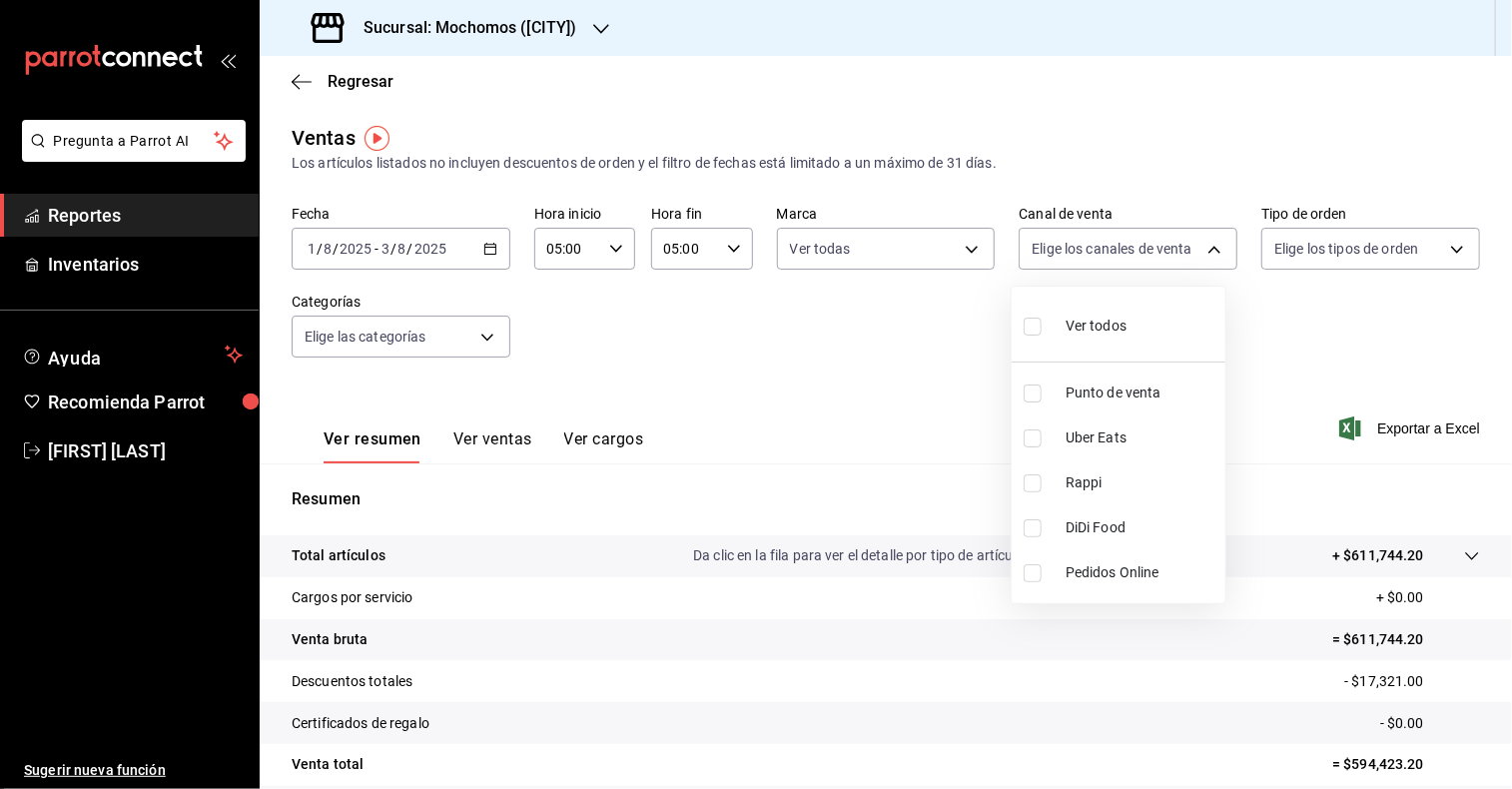 click at bounding box center (1037, 326) 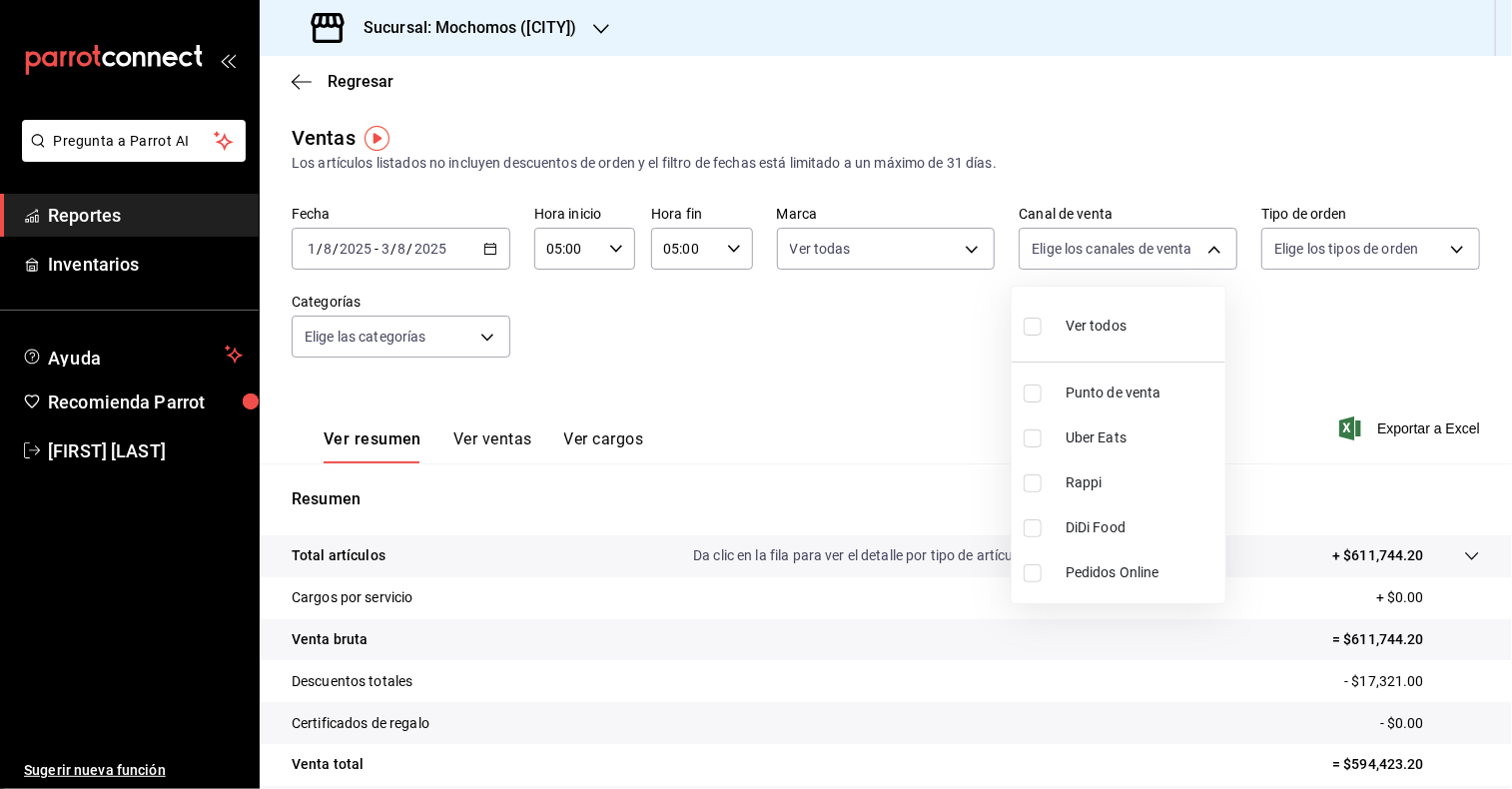click at bounding box center (1033, 327) 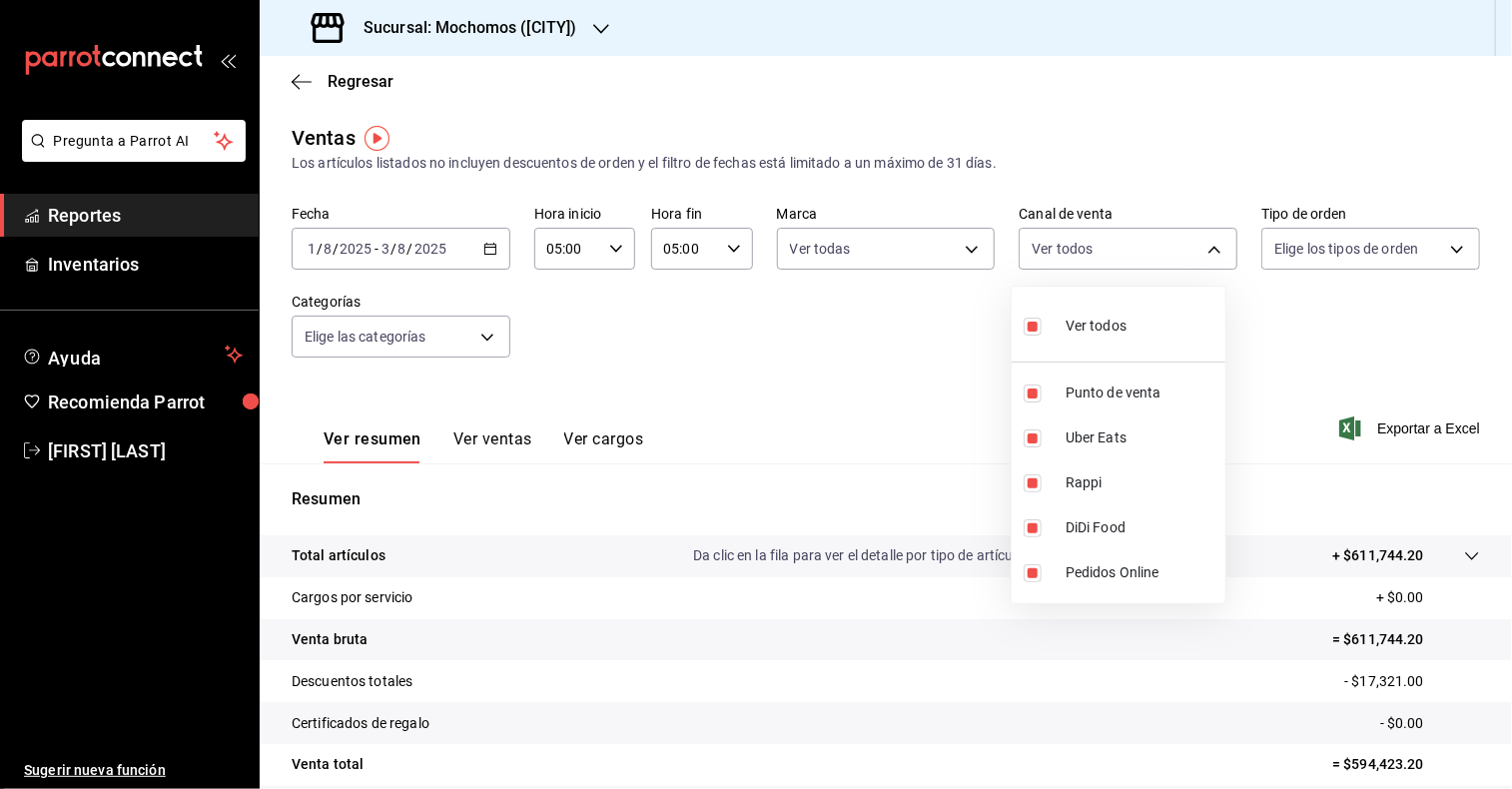 click at bounding box center (756, 394) 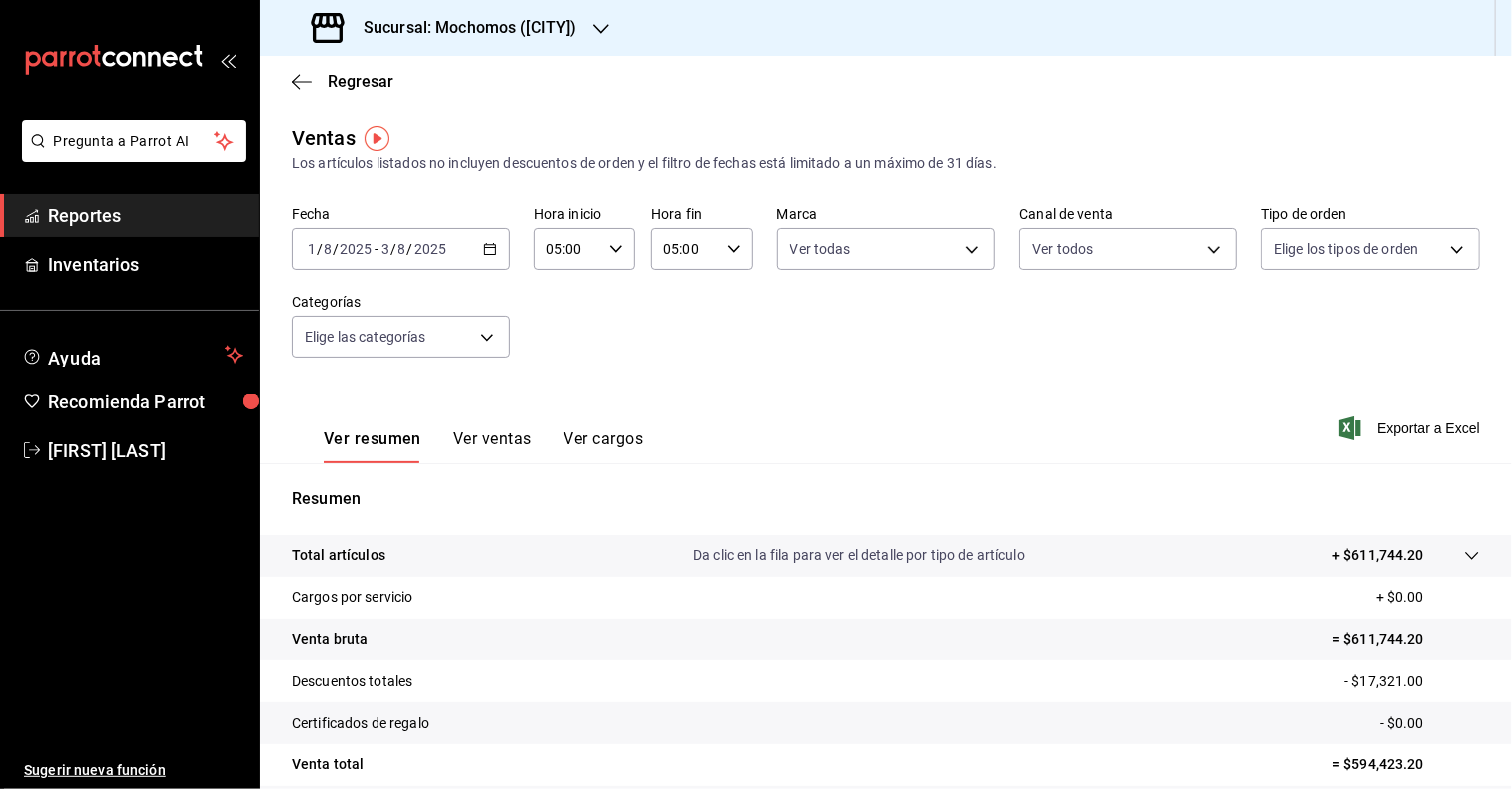 click on "Pregunta a Parrot AI Reportes   Inventarios   Ayuda Recomienda Parrot   [FIRST] [LAST]   Sugerir nueva función   Sucursal: Mochomos ([CITY]) Regresar Ventas Los artículos listados no incluyen descuentos de orden y el filtro de fechas está limitado a un máximo de 31 días. Fecha 2025-08-01 1 / 8 / 2025 - 2025-08-03 3 / 8 / 2025 Hora inicio 05:00 Hora inicio Hora fin 05:00 Hora fin Marca Ver todas 2365f74e-aa6b-4392-bdf2-72765591bddf Canal de venta Ver todos PARROT,UBER_EATS,RAPPI,DIDI_FOOD,ONLINE Tipo de orden Elige los tipos de orden Categorías Elige las categorías Ver resumen Ver ventas Ver cargos Exportar a Excel Resumen Total artículos Da clic en la fila para ver el detalle por tipo de artículo + $611,744.20 Cargos por servicio + $0.00 Venta bruta = $611,744.20 Descuentos totales - $17,321.00 Certificados de regalo - $0.00 Venta total = $594,423.20 Impuestos - $81,989.41 Venta neta = $512,433.79 Pregunta a Parrot AI Reportes   Inventarios   Ayuda Recomienda Parrot   [FIRST] [LAST]" at bounding box center (756, 394) 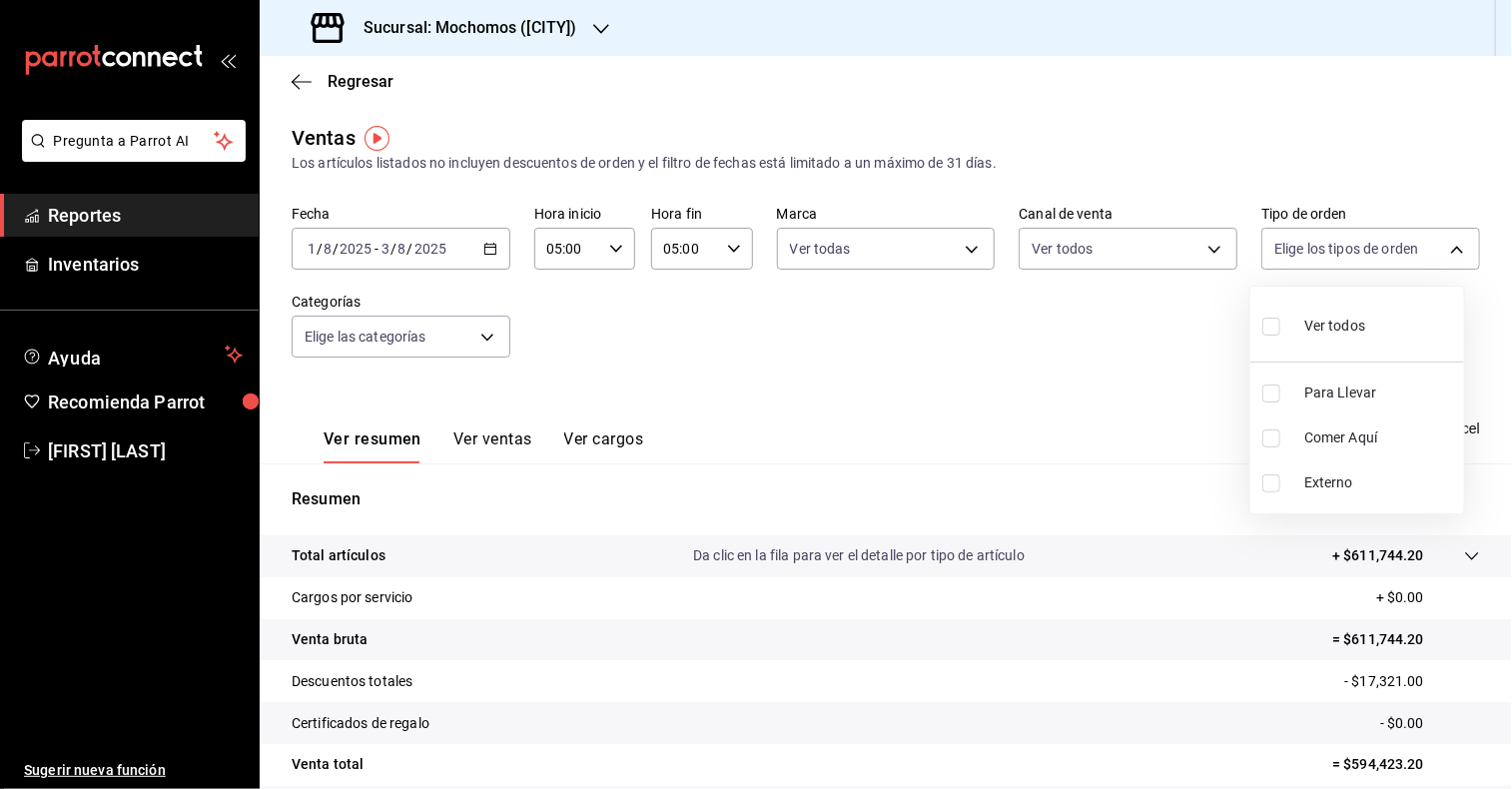 click at bounding box center [1271, 327] 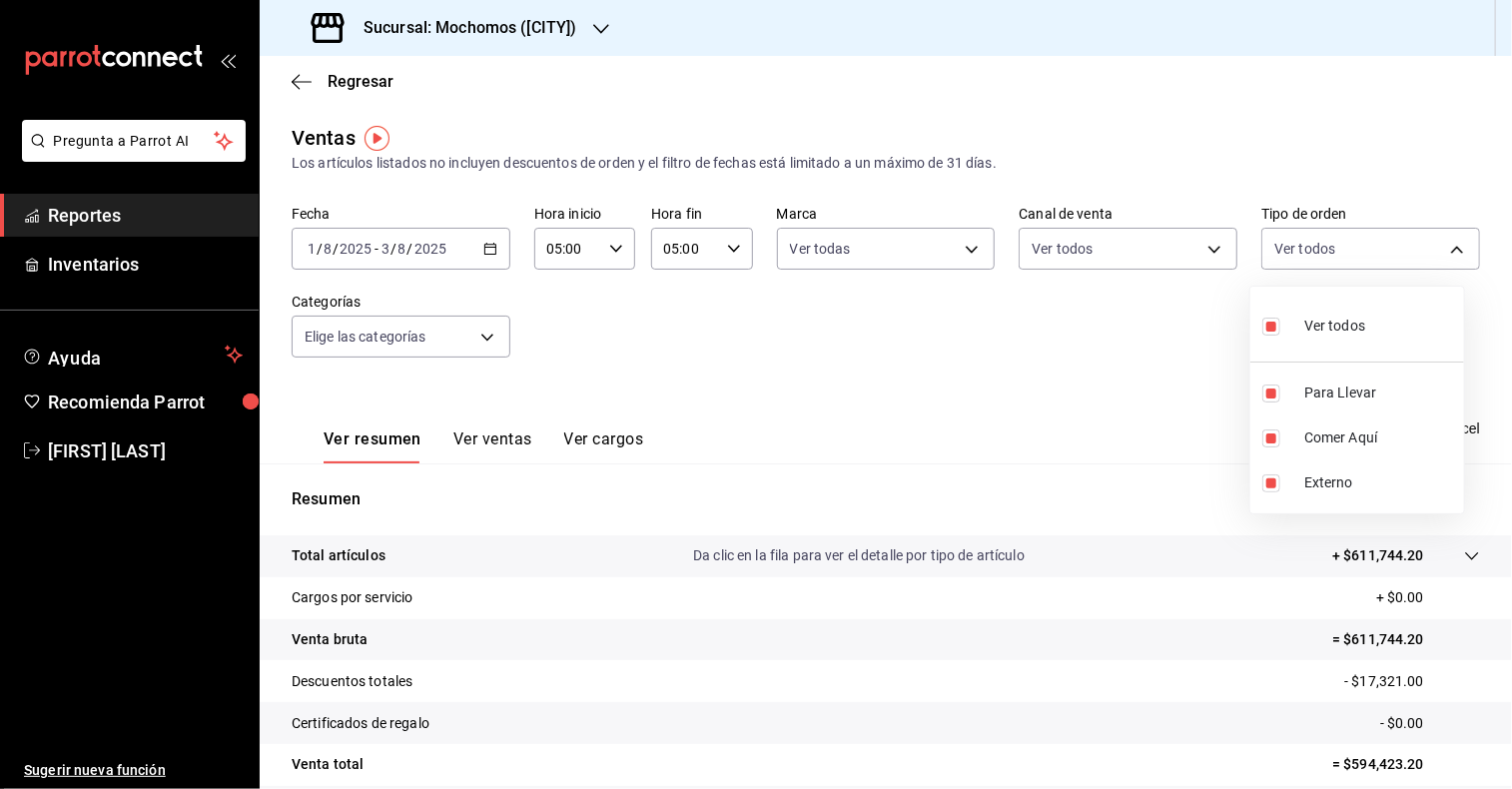 click at bounding box center (756, 394) 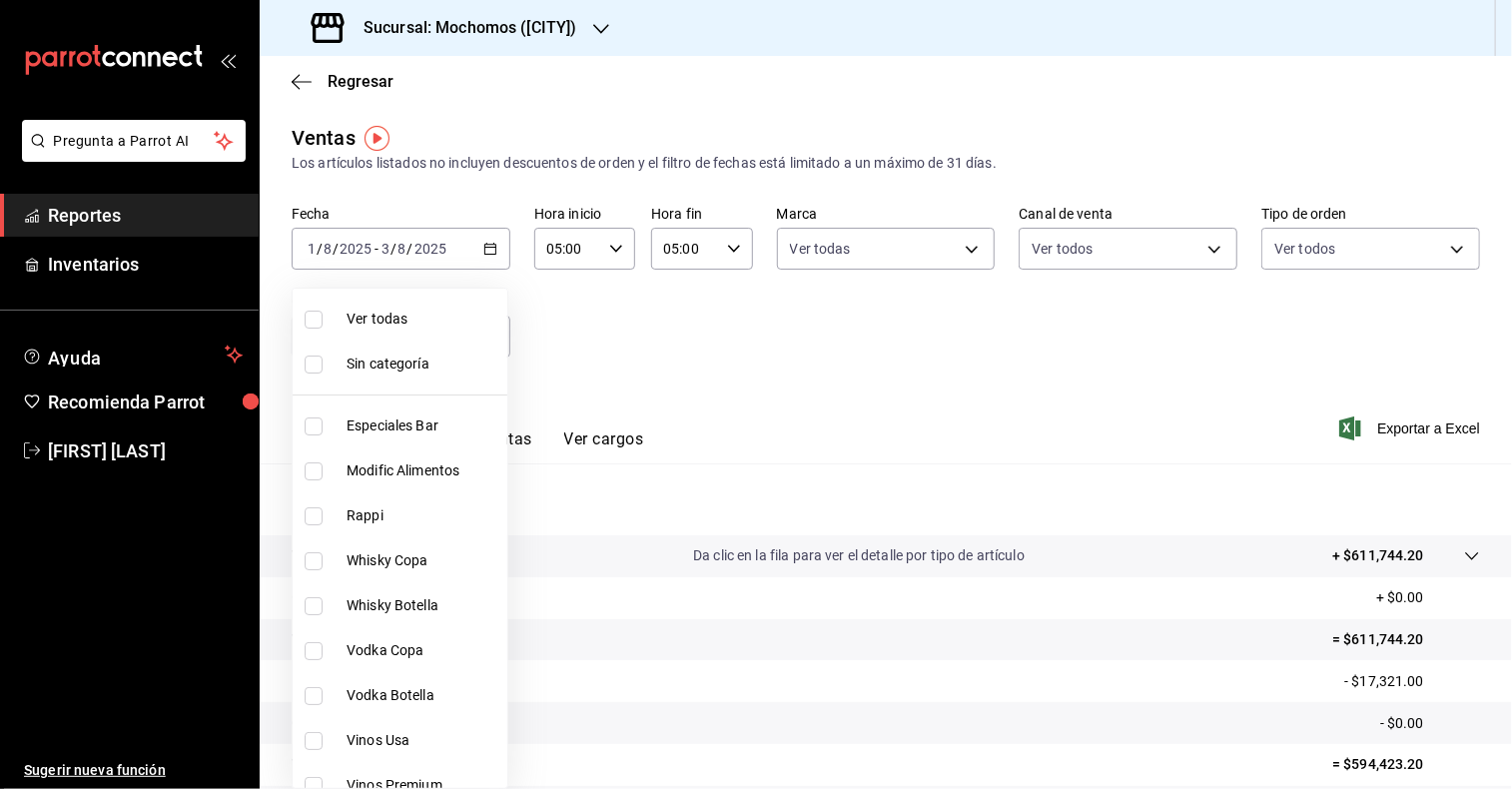 click on "Pregunta a Parrot AI Reportes   Inventarios   Ayuda Recomienda Parrot   [FIRST] [LAST]   Sugerir nueva función   Sucursal: Mochomos ([CITY]) Regresar Ventas Los artículos listados no incluyen descuentos de orden y el filtro de fechas está limitado a un máximo de 31 días. Fecha 2025-08-01 1 / 8 / 2025 - 2025-08-03 3 / 8 / 2025 Hora inicio 05:00 Hora inicio Hora fin 05:00 Hora fin Marca Ver todas 2365f74e-aa6b-4392-bdf2-72765591bddf Canal de venta Ver todos PARROT,UBER_EATS,RAPPI,DIDI_FOOD,ONLINE Tipo de orden Ver todas 3a236ed8-2e24-47ca-8e59-ead494492482,da8509e8-5fca-4f62-958e-973104937870,EXTERNAL Categorías Elige las categorías Ver resumen Ver ventas Ver cargos Exportar a Excel Resumen Total artículos Da clic en la fila para ver el detalle por tipo de artículo + $611,744.20 Cargos por servicio + $0.00 Venta bruta = $611,744.20 Descuentos totales - $17,321.00 Certificados de regalo - $0.00 Venta total = $594,423.20 Impuestos - $81,989.41 Venta neta = $512,433.79 Pregunta a Parrot AI Reportes" at bounding box center [756, 394] 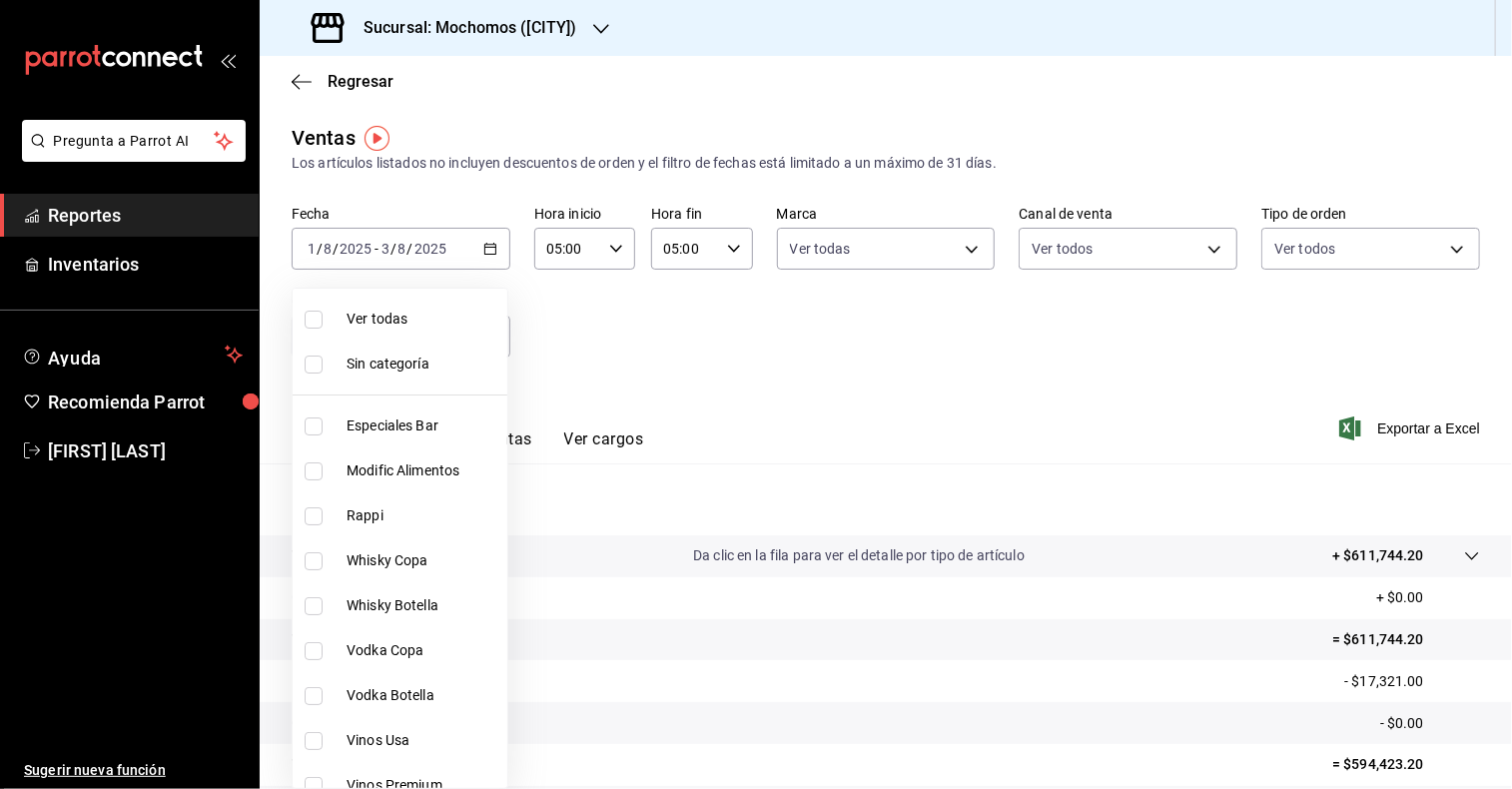 click on "Ver todas" at bounding box center (399, 319) 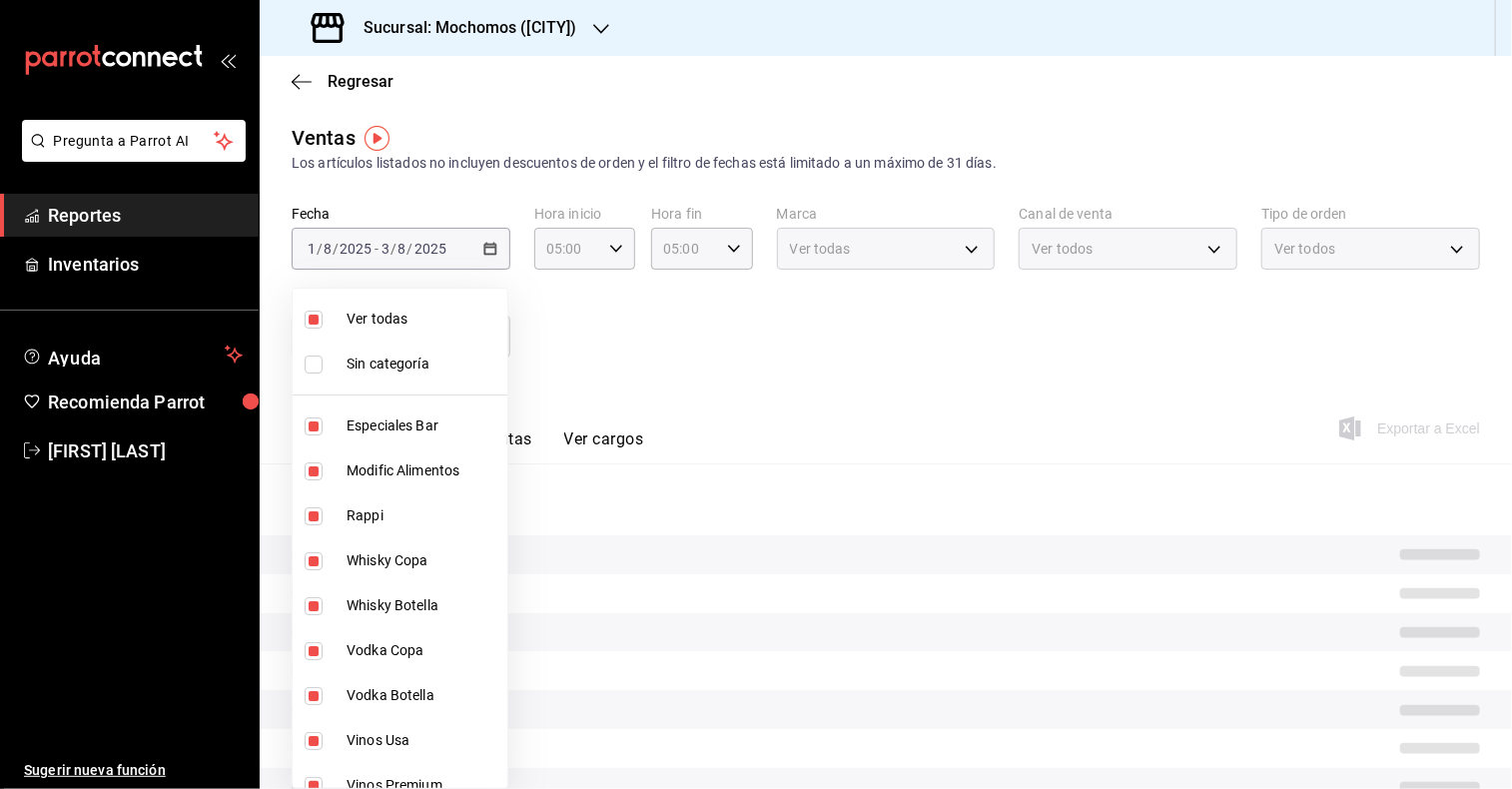 click at bounding box center (318, 365) 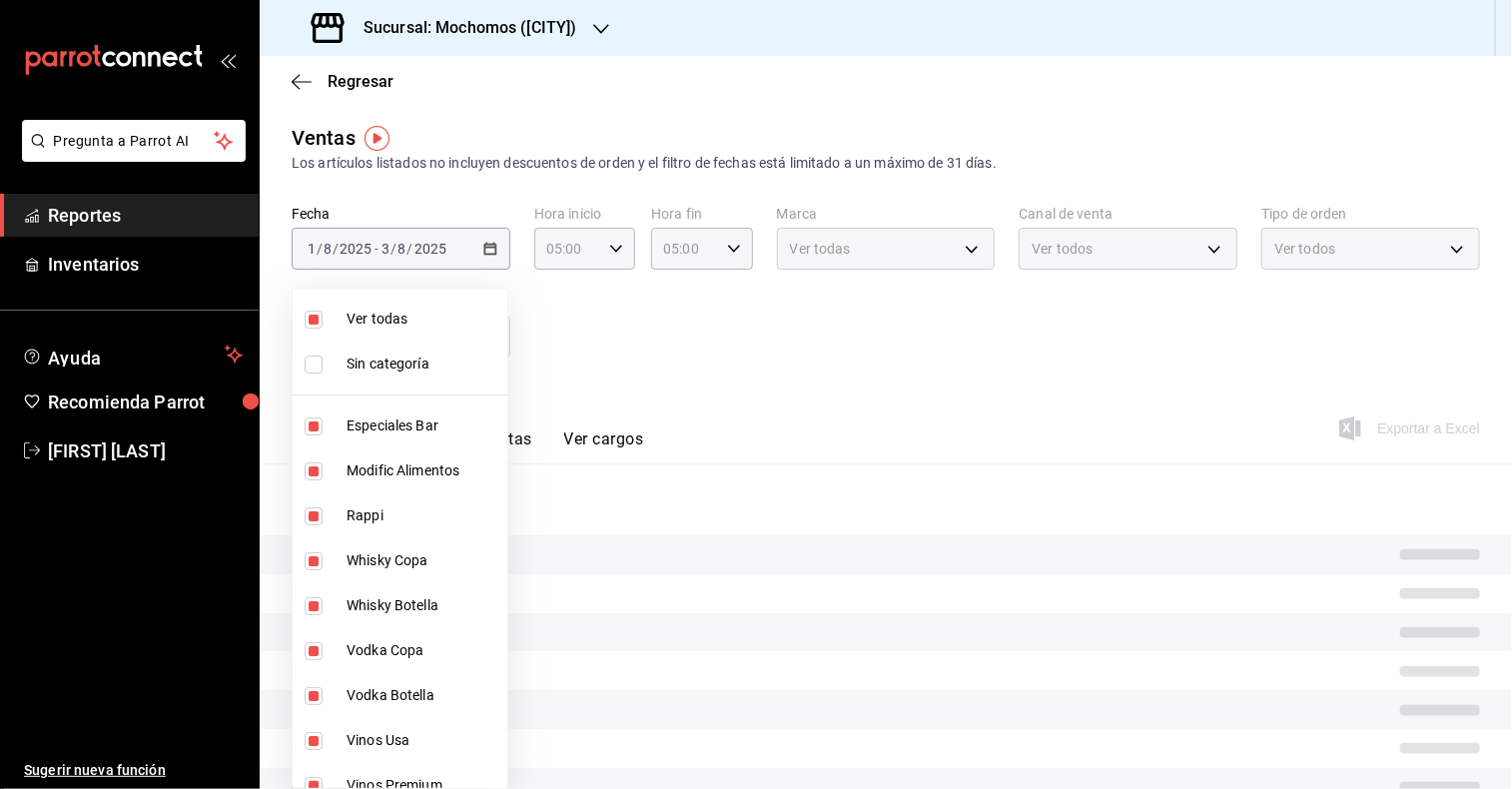 click at bounding box center (314, 365) 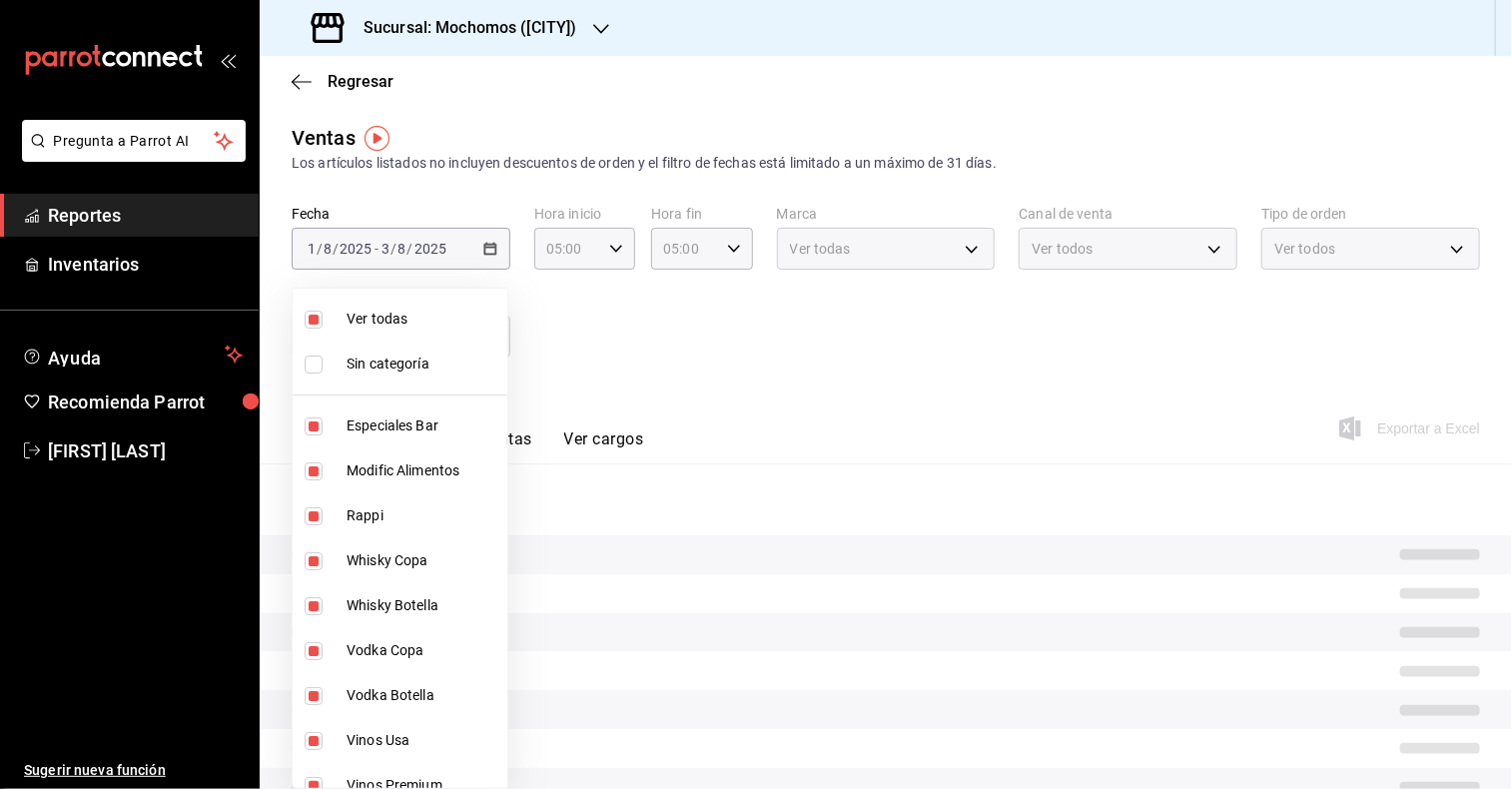 click at bounding box center (314, 365) 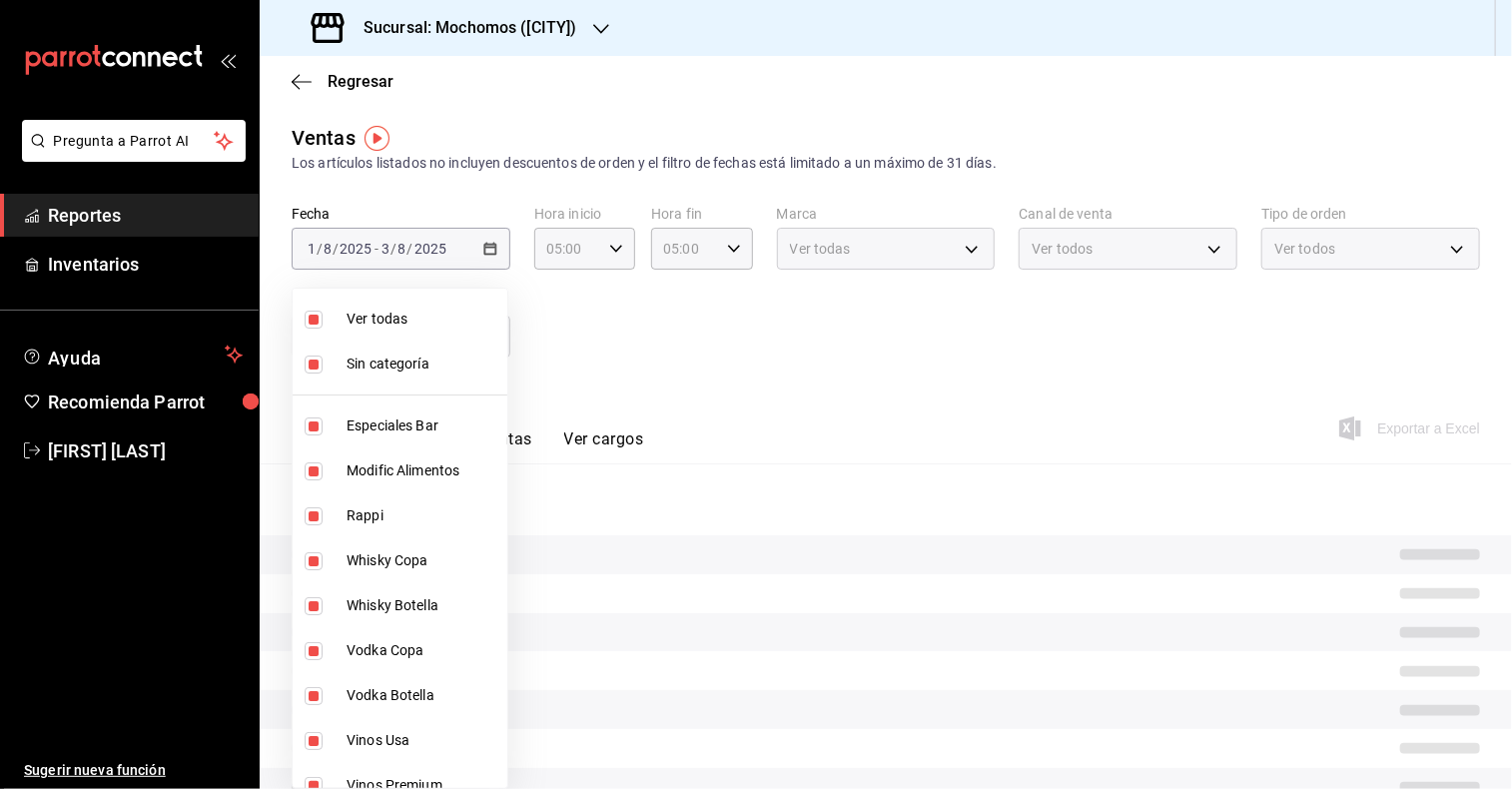 click at bounding box center (756, 394) 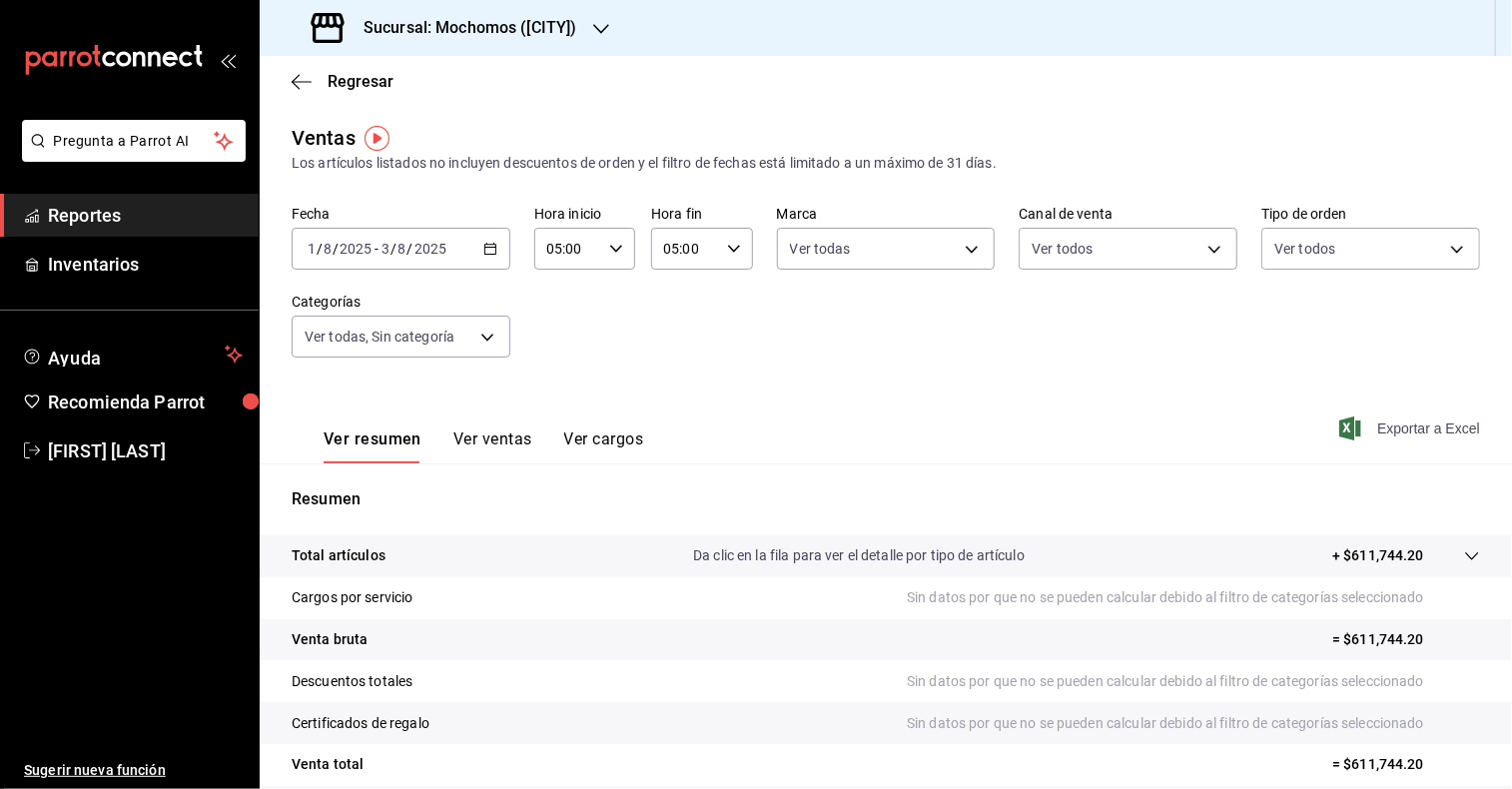 click on "Exportar a Excel" at bounding box center (1411, 428) 